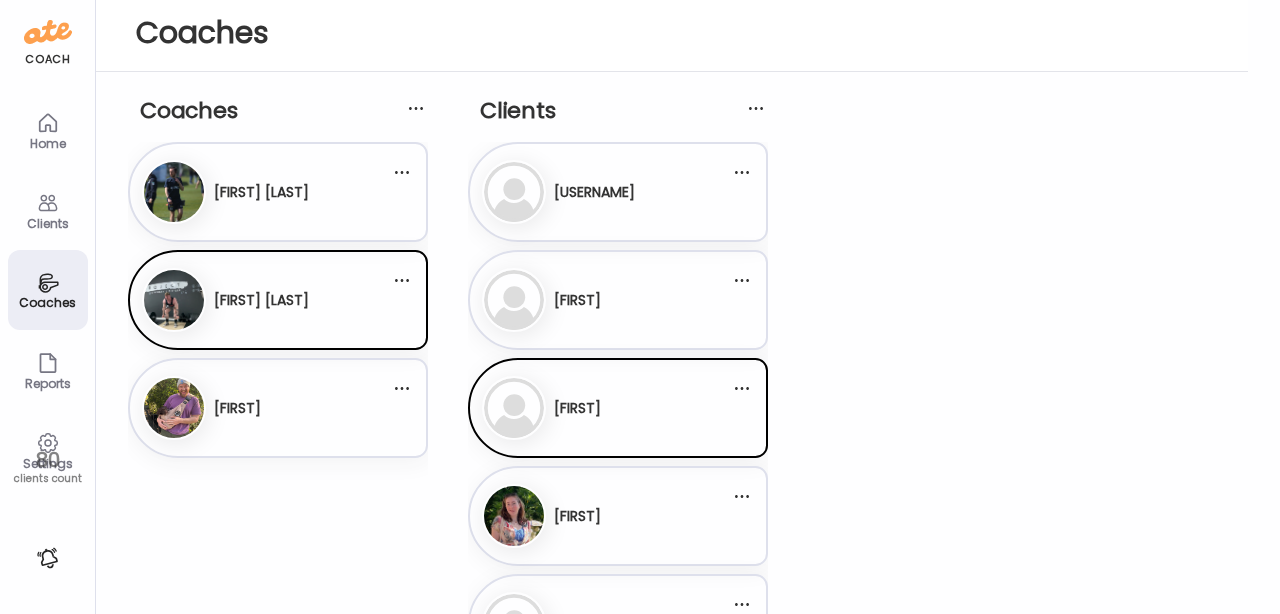 scroll, scrollTop: 0, scrollLeft: 0, axis: both 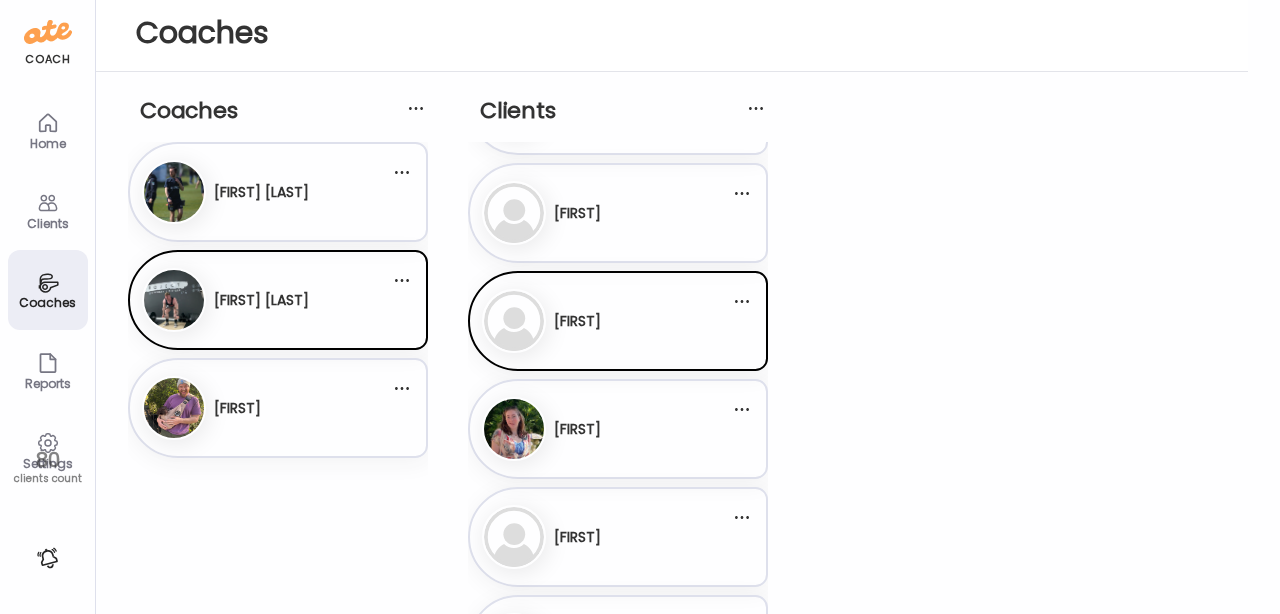 click 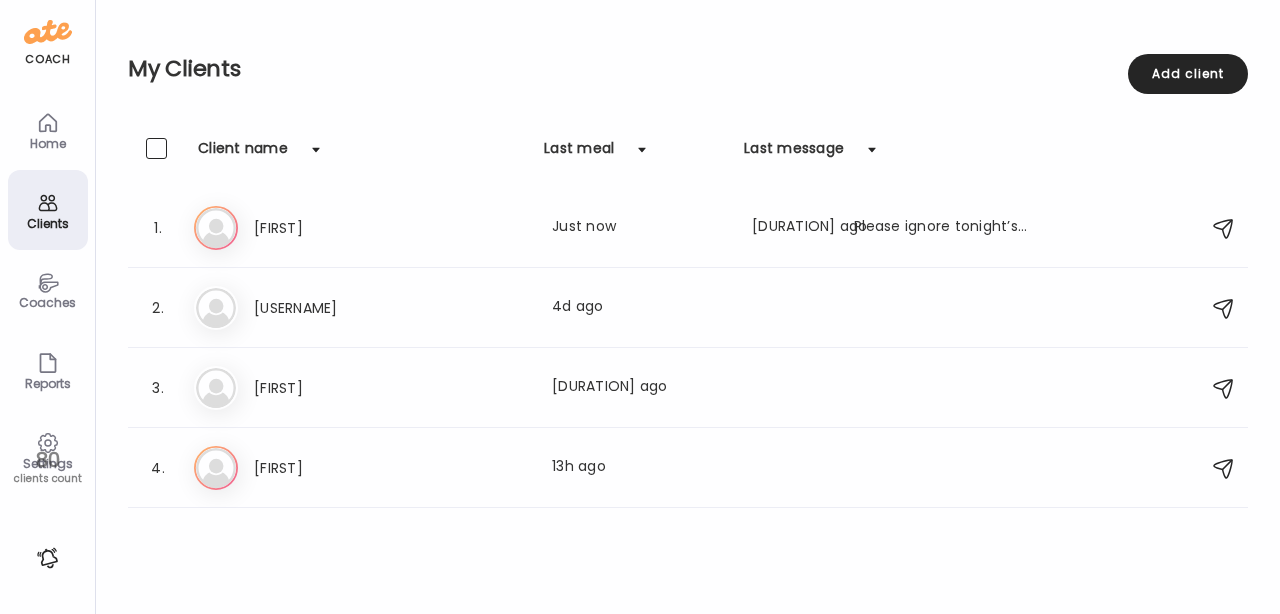 click 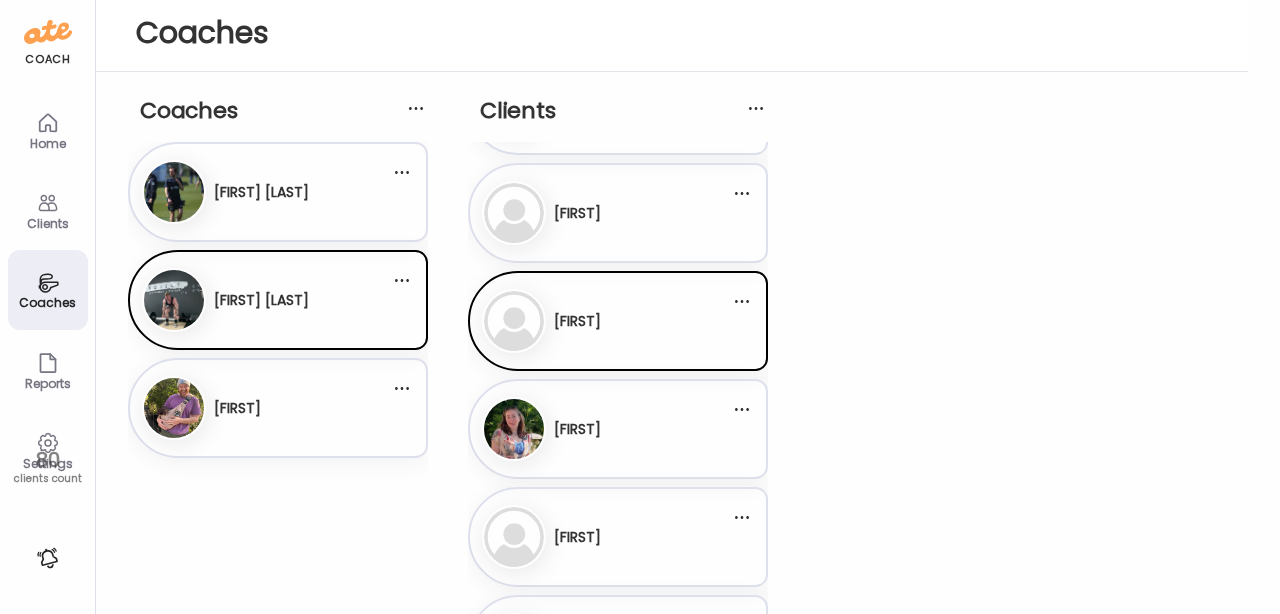 click on "Clients" at bounding box center (48, 210) 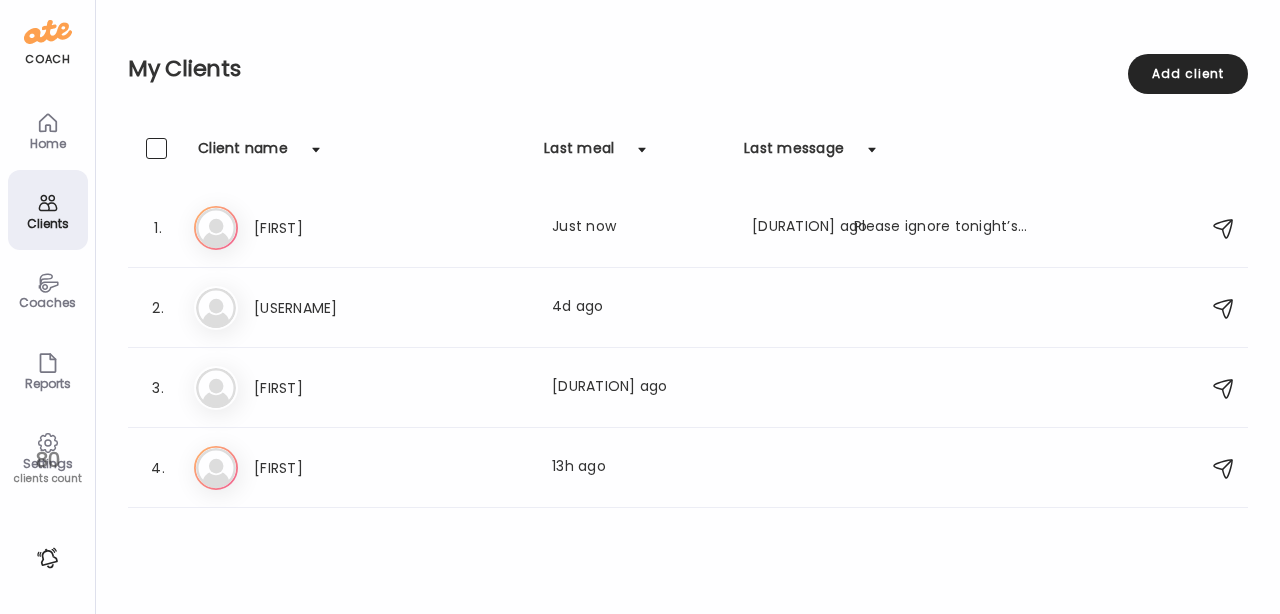 click on "80" at bounding box center (47, 460) 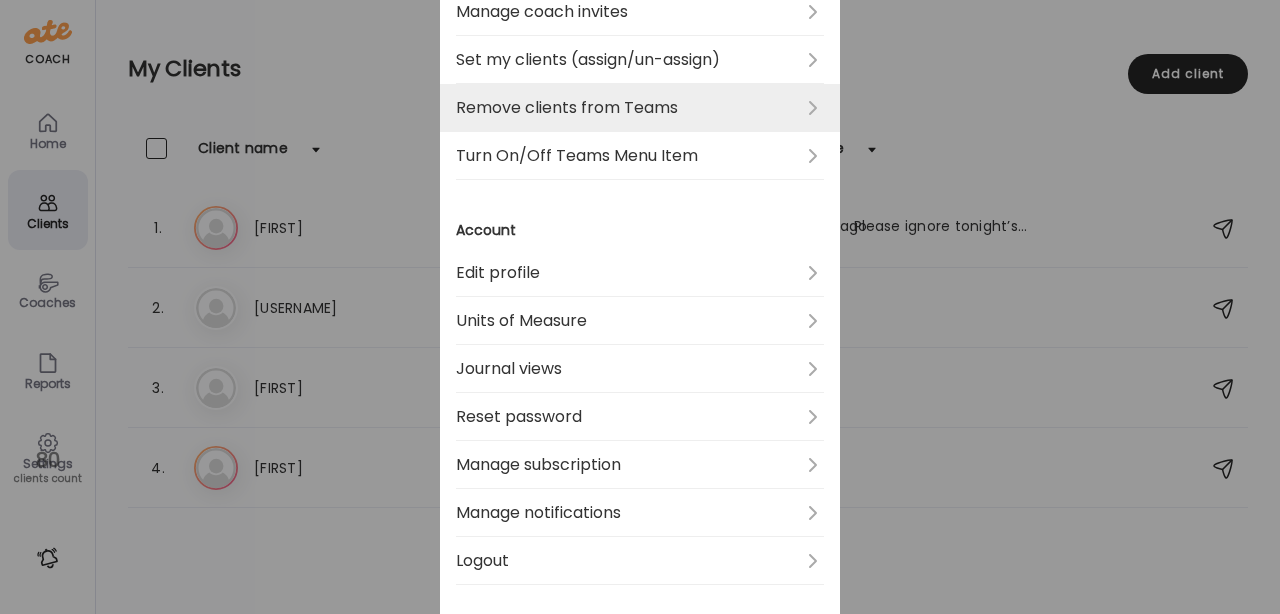 scroll, scrollTop: 830, scrollLeft: 0, axis: vertical 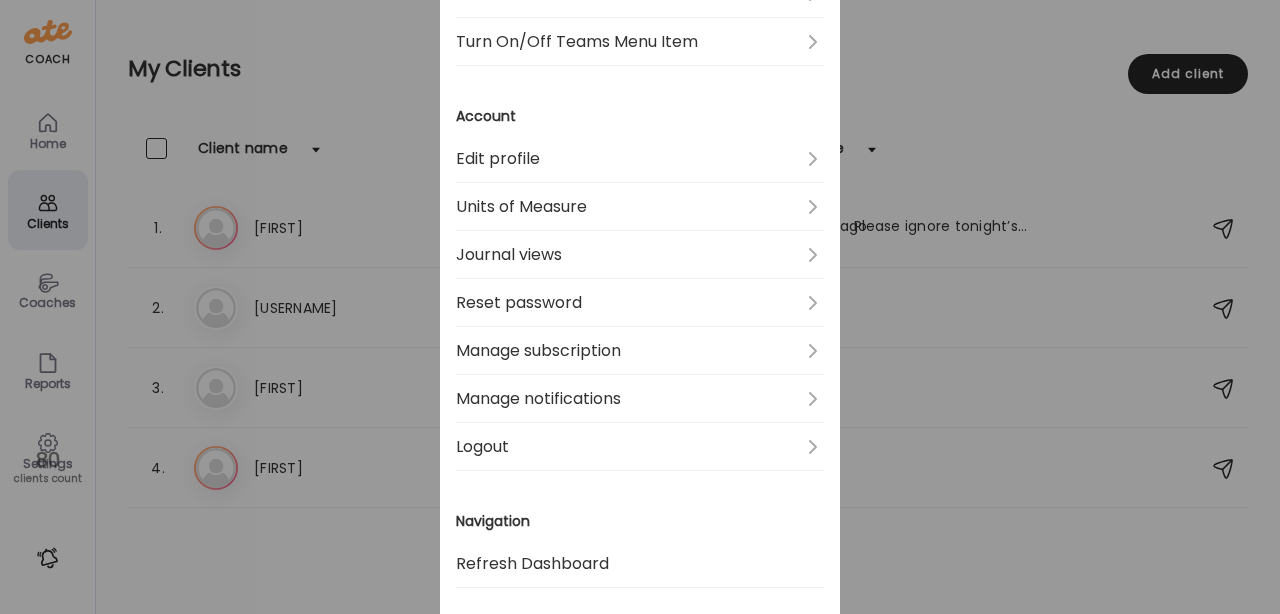 click on "Ate Coach Dashboard
Wahoo! It’s official
Take a moment to set up your Coach Profile to give your clients a smooth onboarding experience.
Skip Set up coach profile
Ate Coach Dashboard
1 Image 2 Message 3 Invite
Let’s get you quickly set up
Add a headshot or company logo for client recognition
Skip Next
Ate Coach Dashboard
1 Image 2 Message 3 Invite
Customize your welcome message
This page will be the first thing your clients will see. Add a welcome message to personalize their experience.
Header 32" at bounding box center [640, 307] 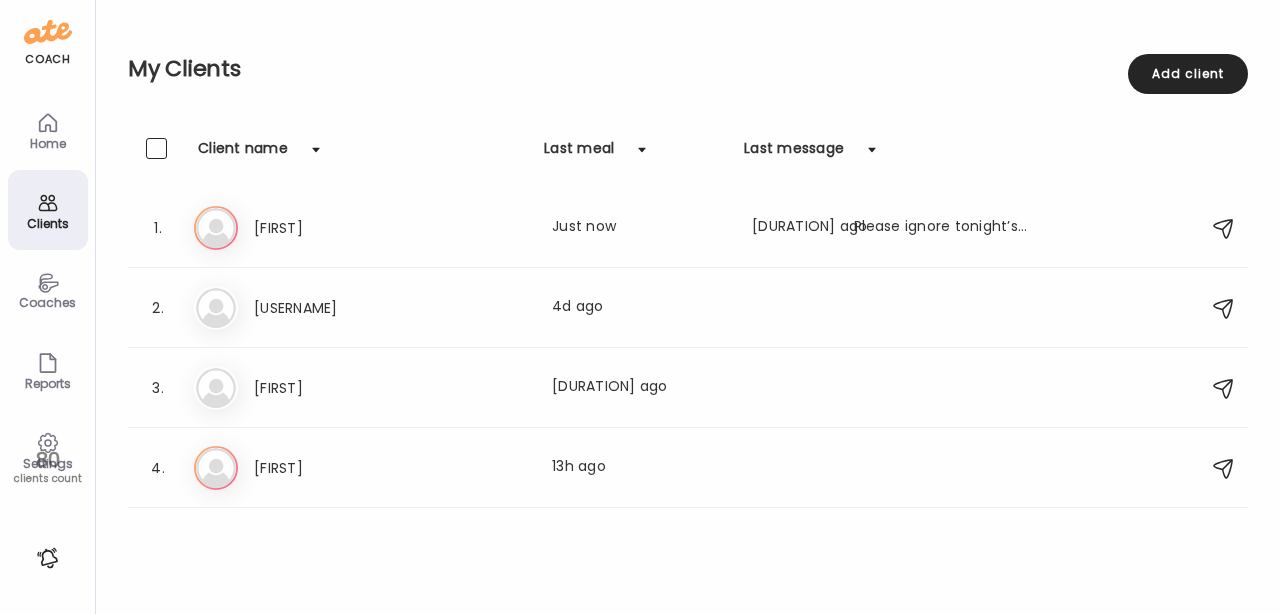 click on "Coaches" at bounding box center (48, 290) 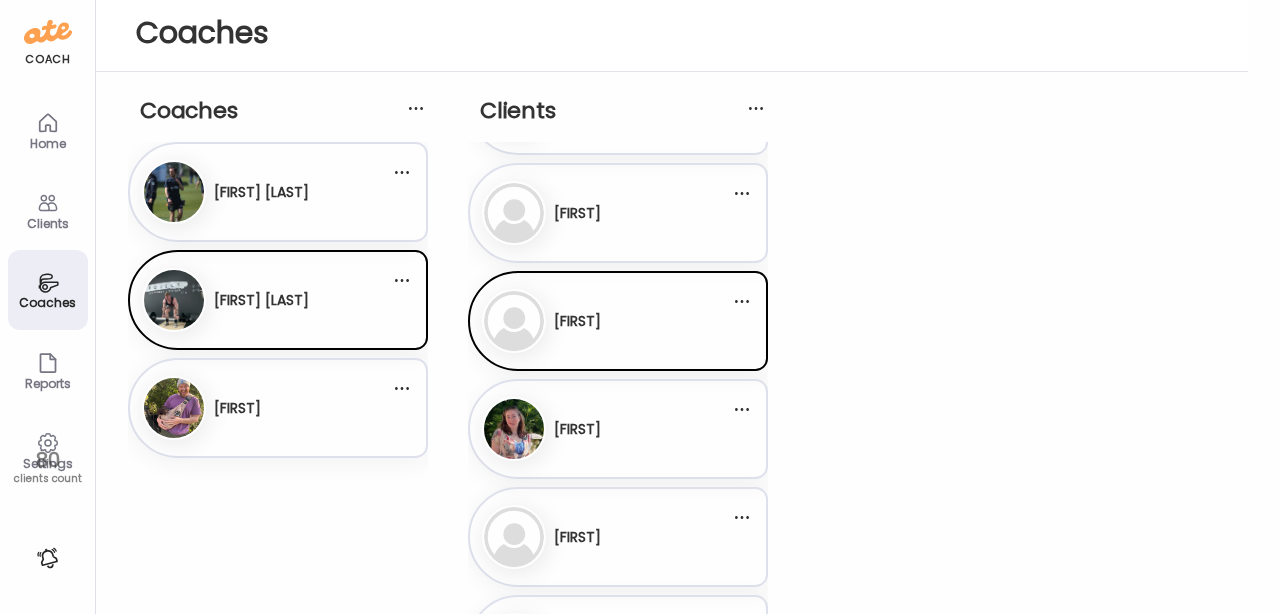 click on "[FIRST] [LAST]" at bounding box center [261, 300] 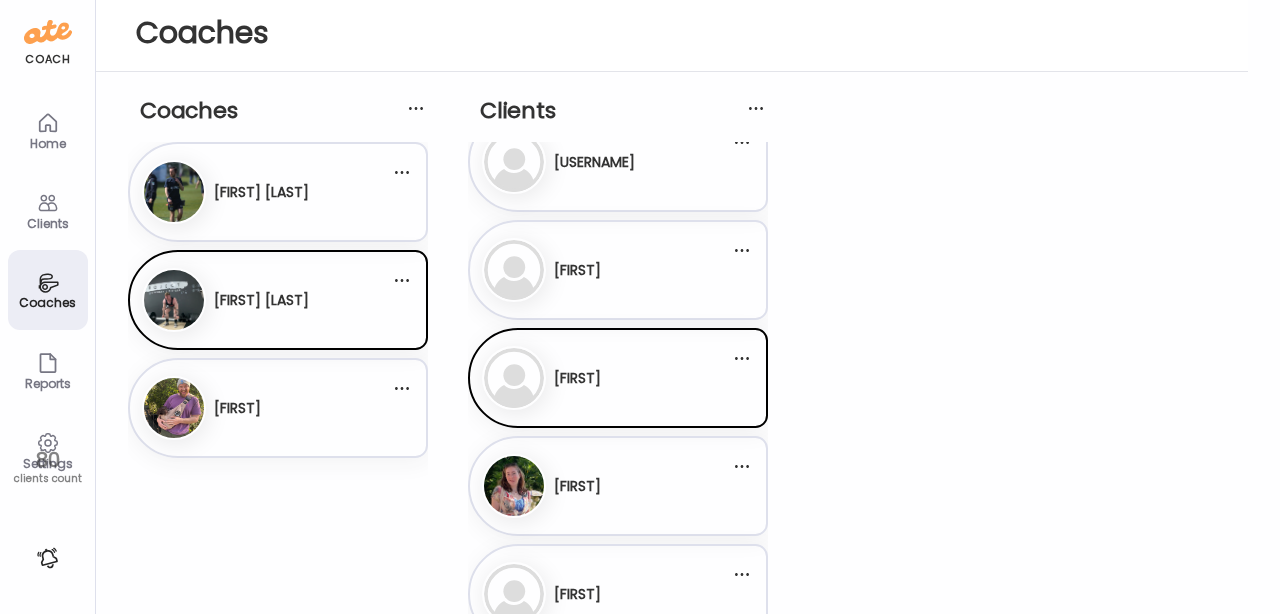 scroll, scrollTop: 0, scrollLeft: 0, axis: both 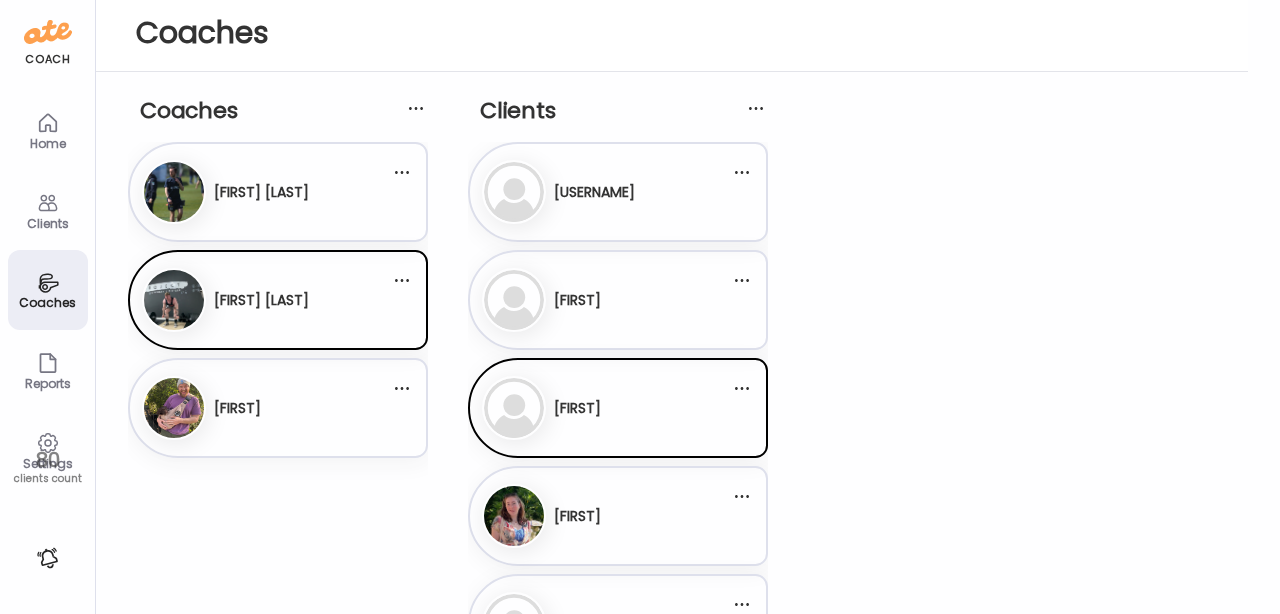 click on "[FIRST]
[FIRST] [LAST]" at bounding box center (266, 192) 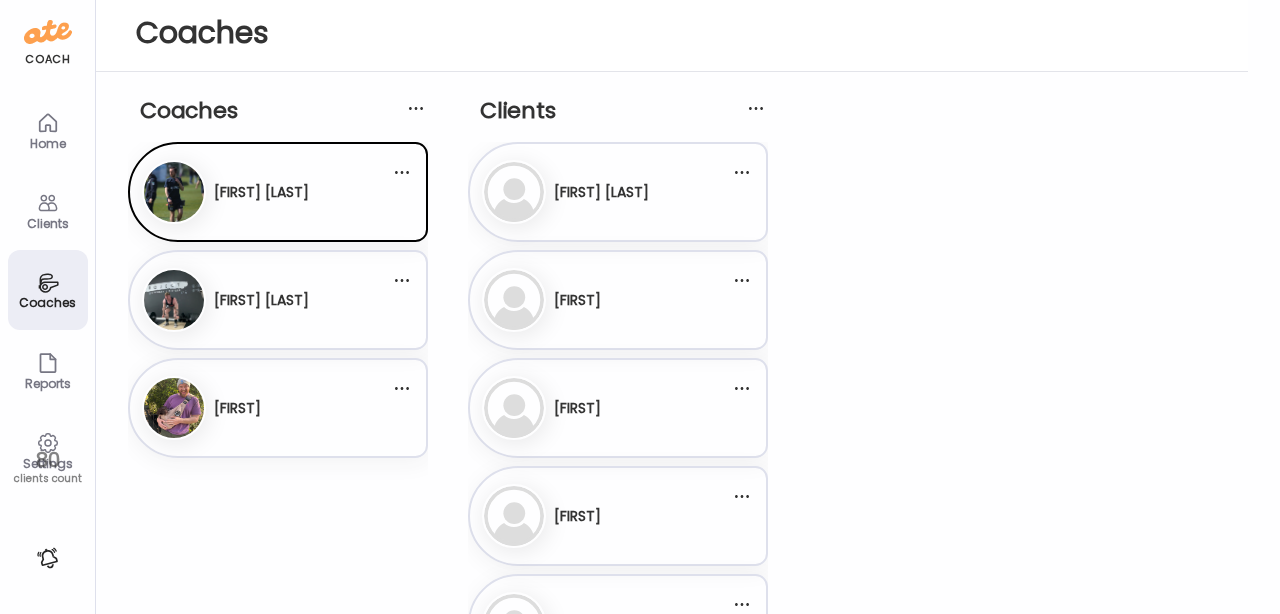 click on "[FIRST]
[FIRST]" at bounding box center (266, 408) 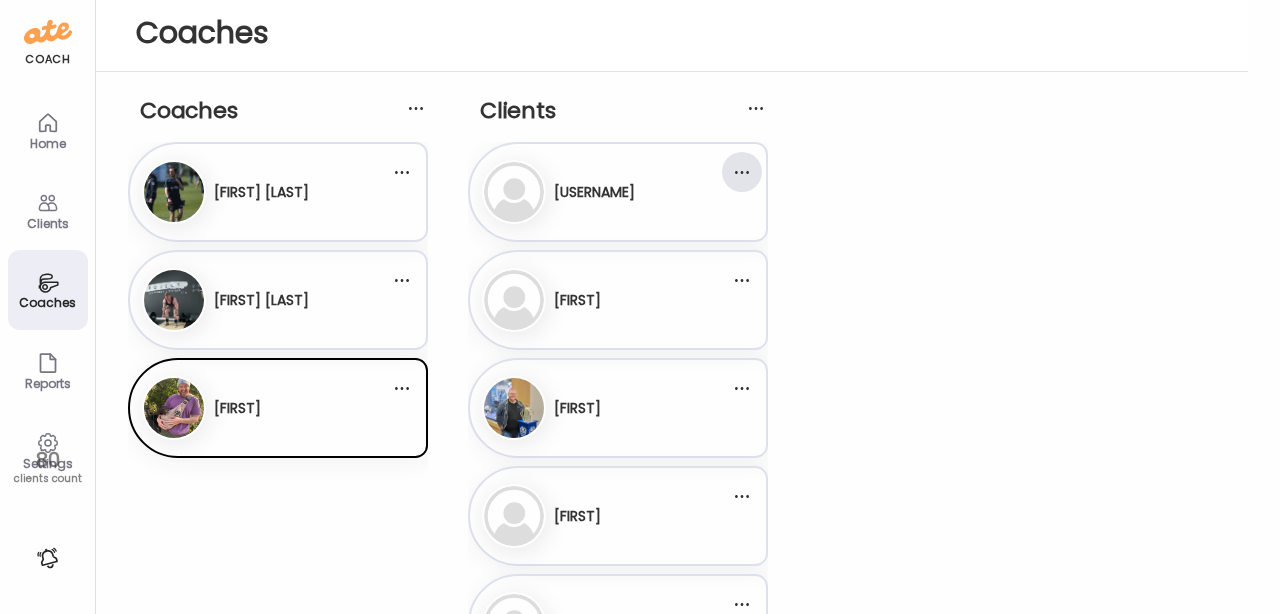 click at bounding box center [742, 172] 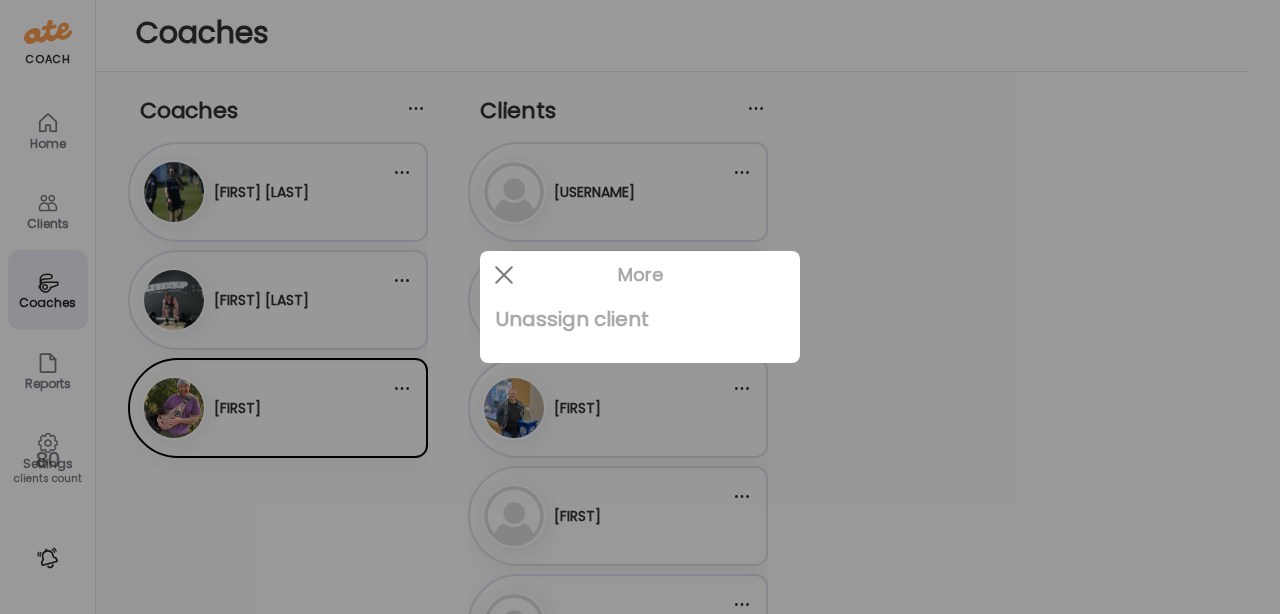 click on "Unassign client" at bounding box center [640, 319] 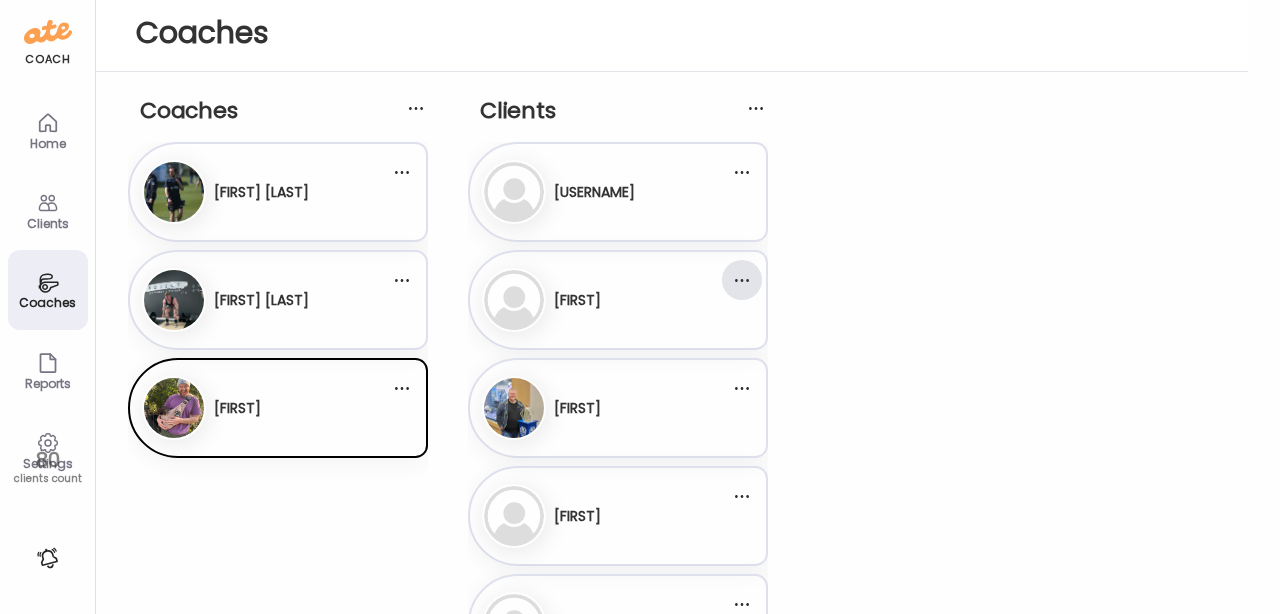click at bounding box center [742, 280] 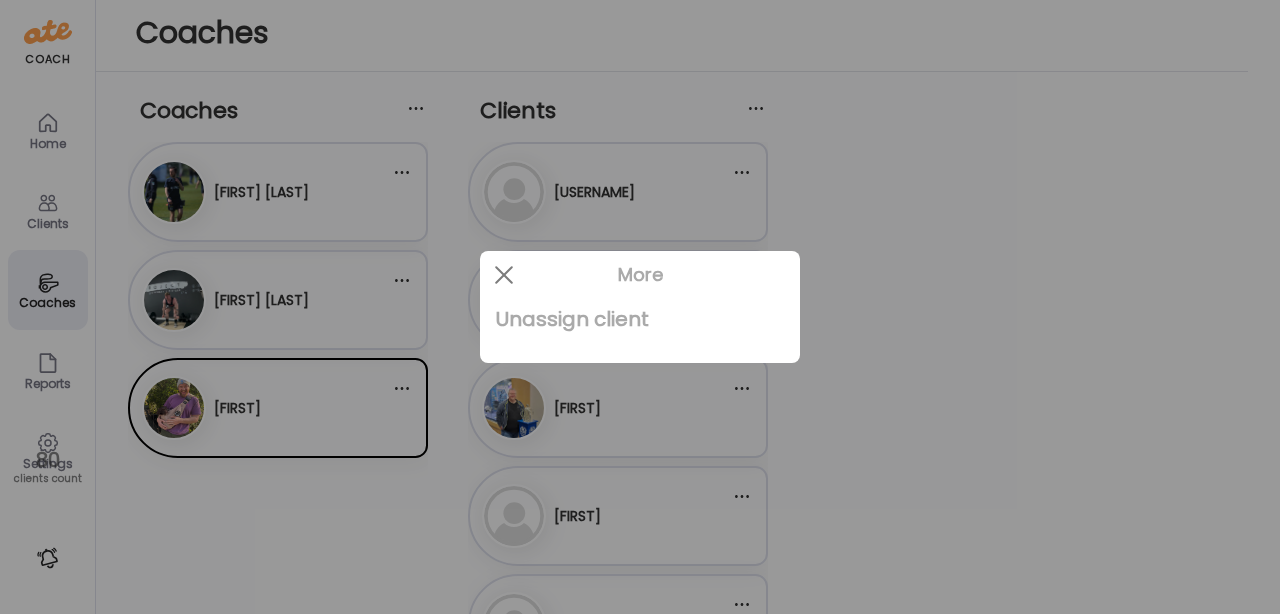 click on "Unassign client" at bounding box center [640, 319] 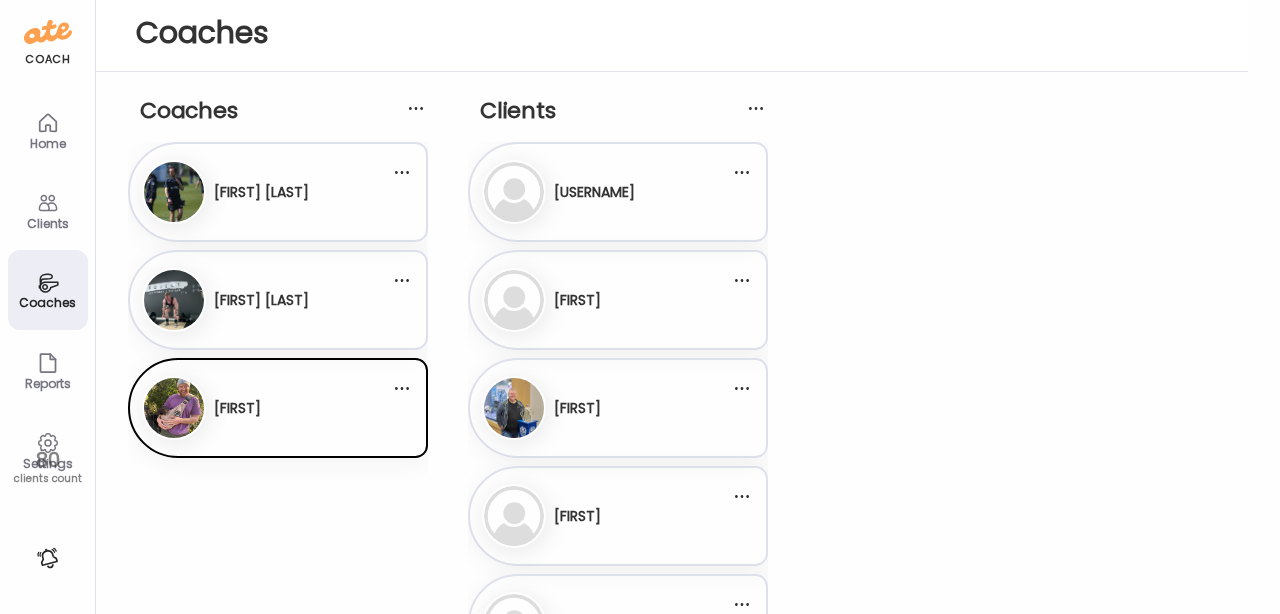 scroll, scrollTop: 102, scrollLeft: 0, axis: vertical 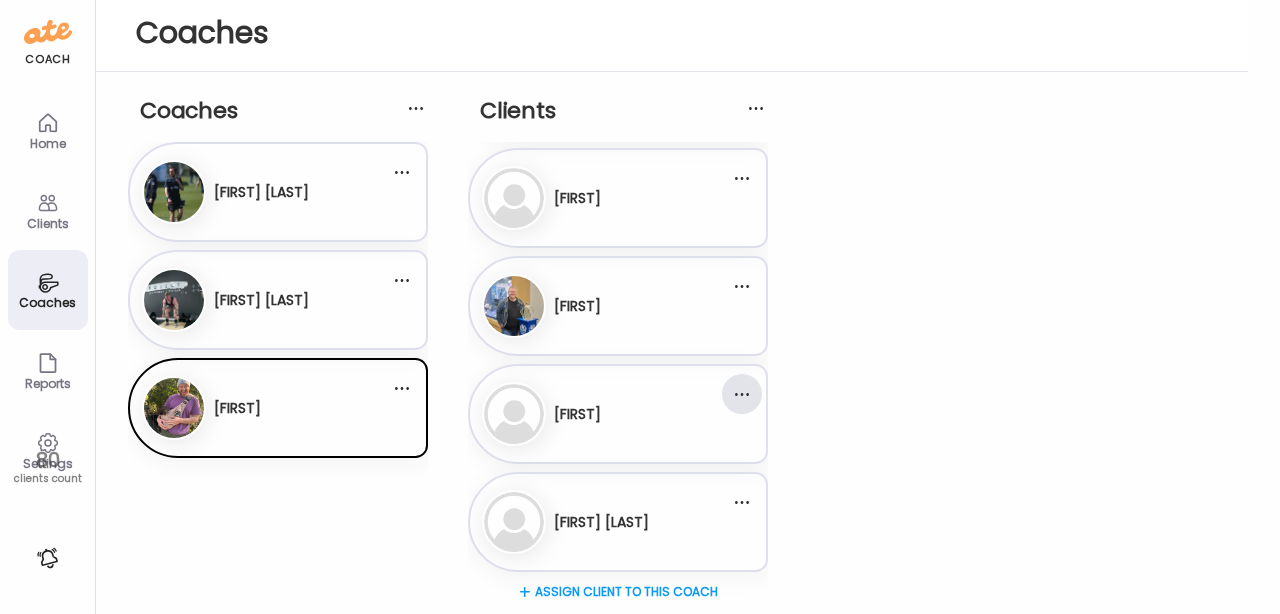 click at bounding box center [742, 394] 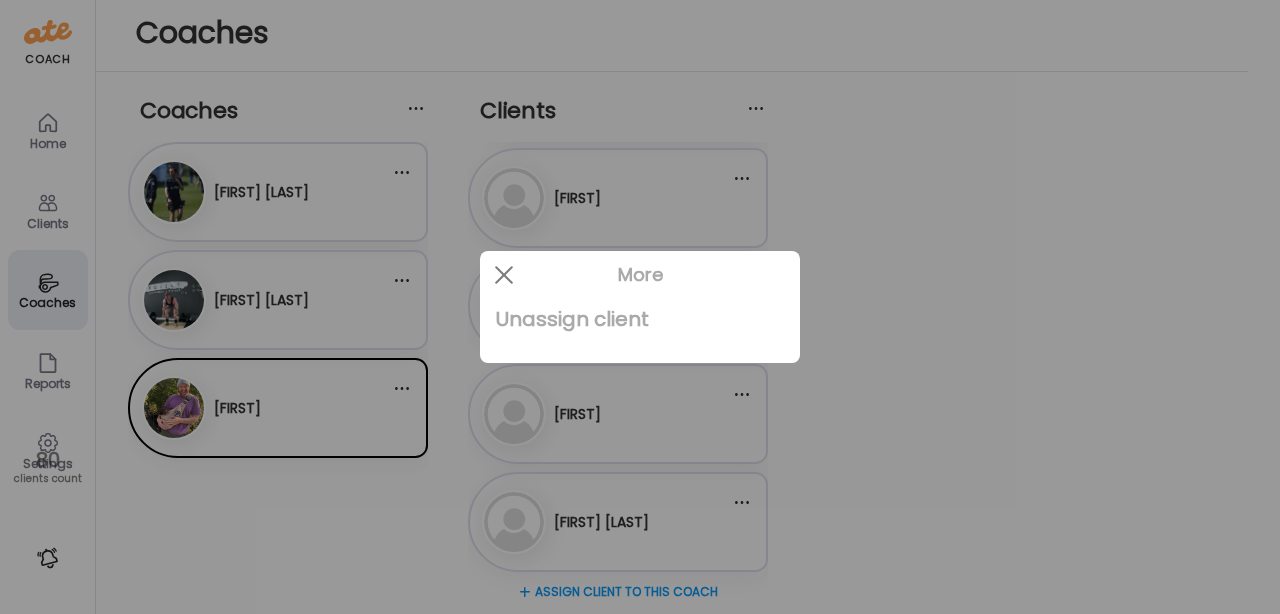 click on "Unassign client" at bounding box center (640, 319) 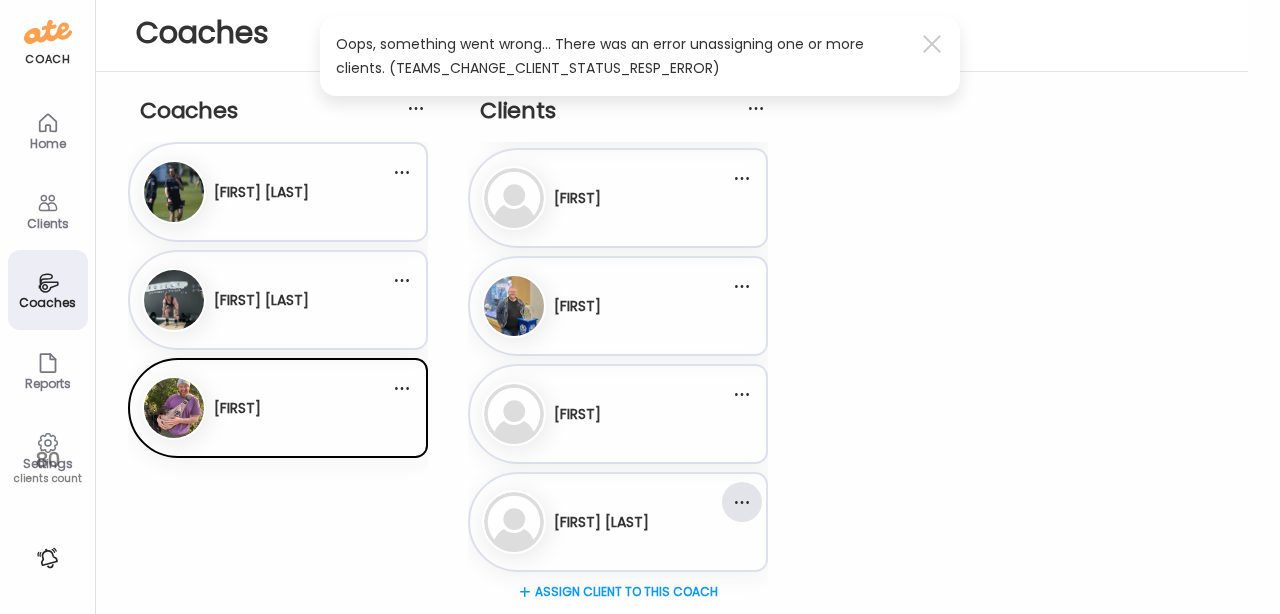 click at bounding box center (742, 502) 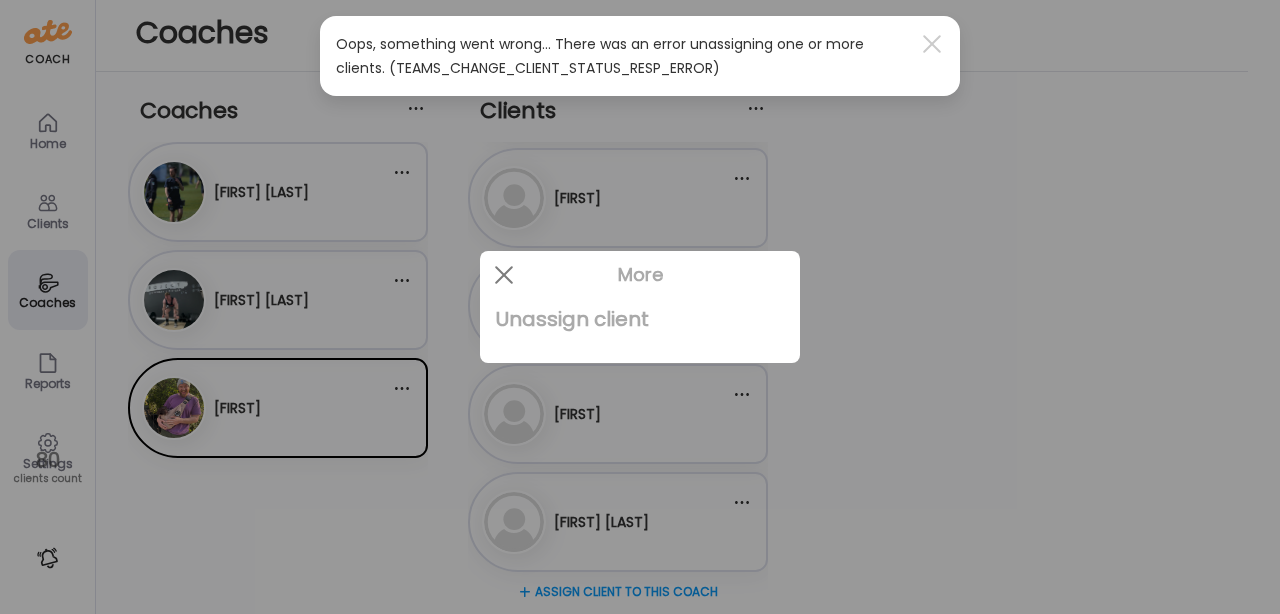 click on "Unassign client" at bounding box center (640, 319) 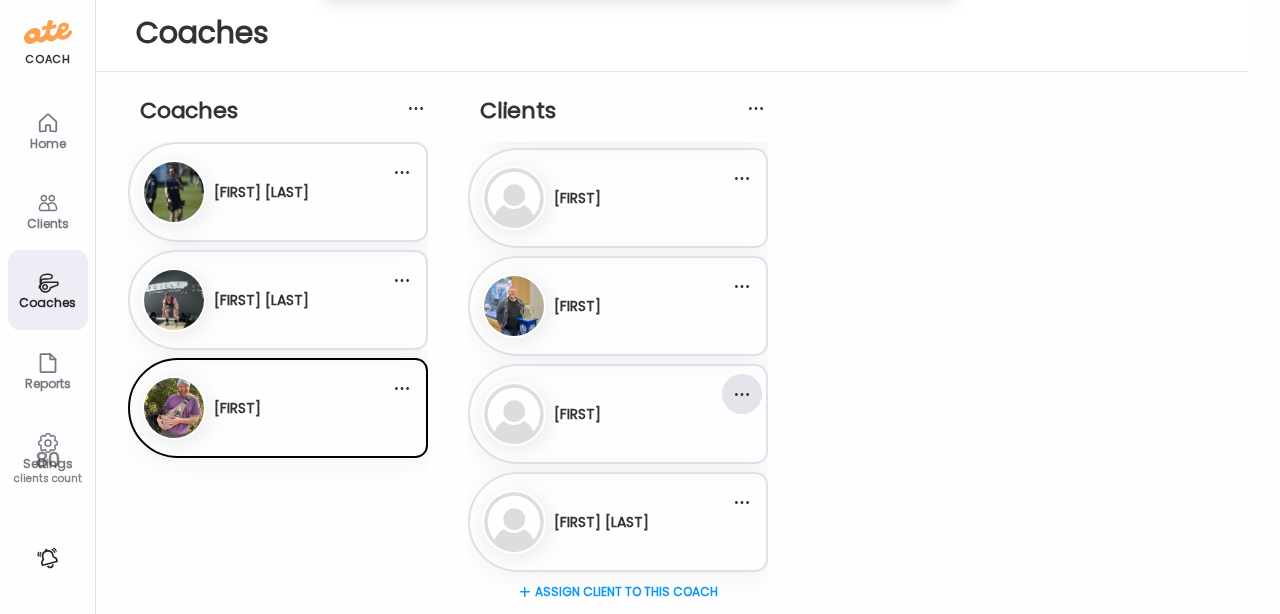 click at bounding box center (742, 394) 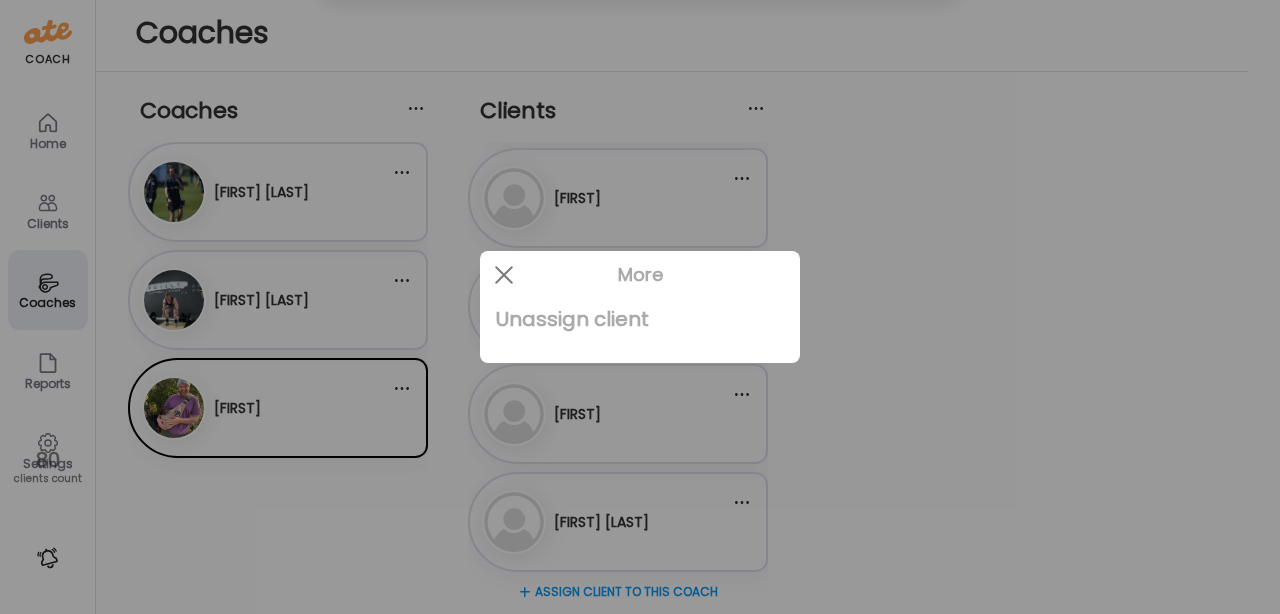 click on "Unassign client" at bounding box center (640, 319) 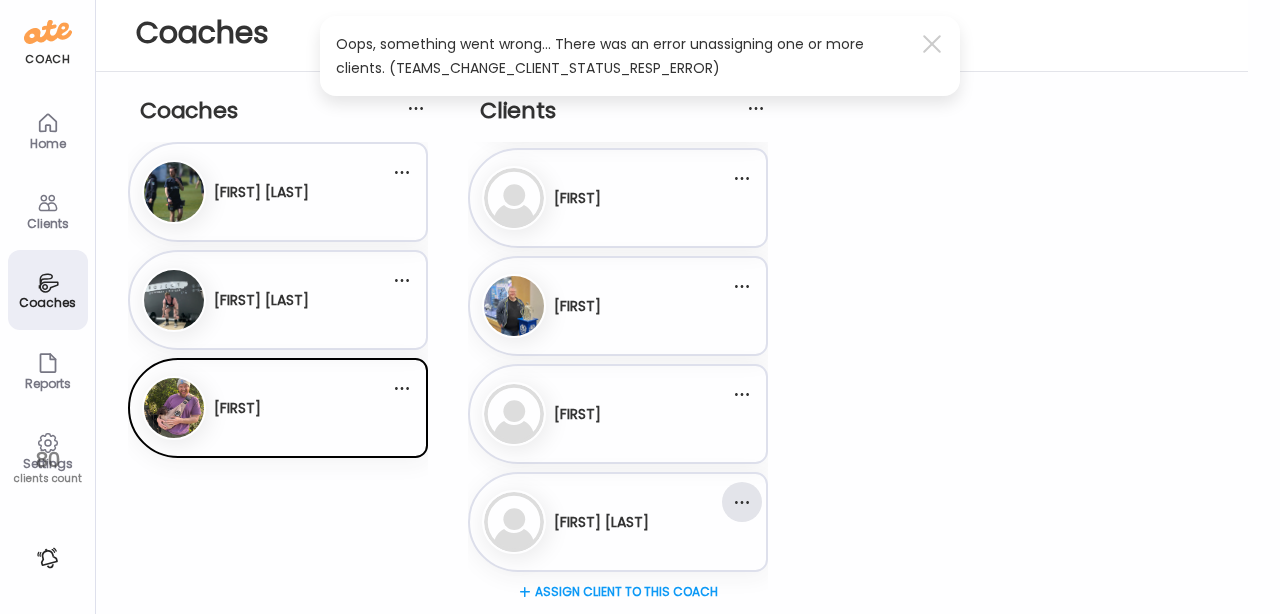 click at bounding box center (742, 502) 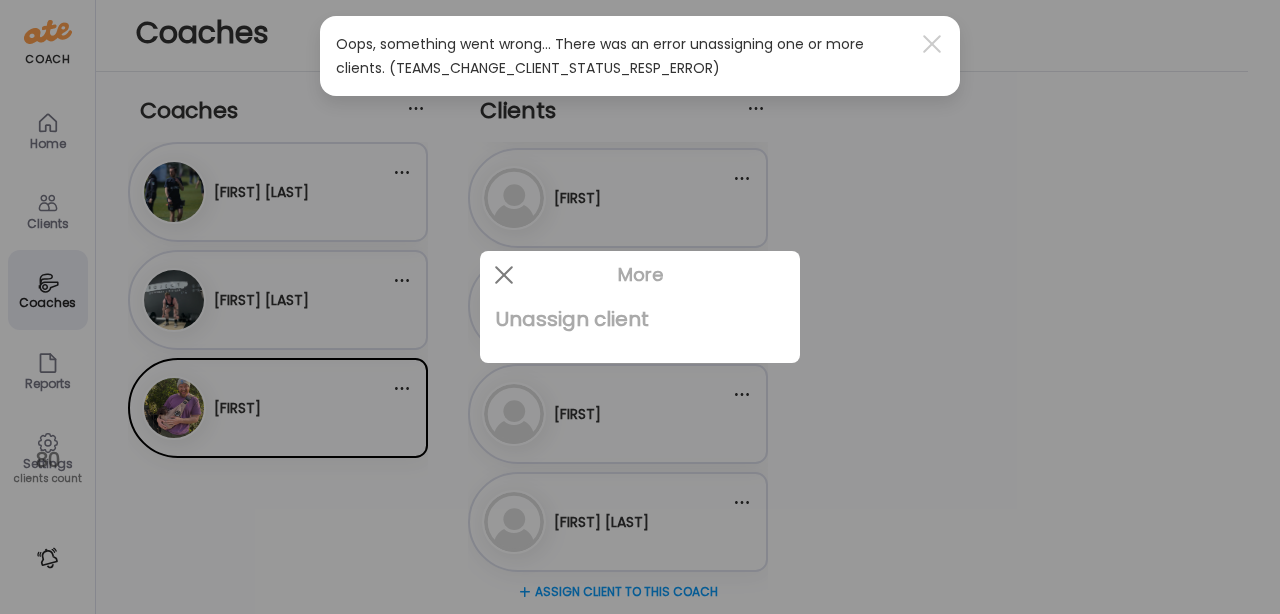 click on "Unassign client" at bounding box center (640, 319) 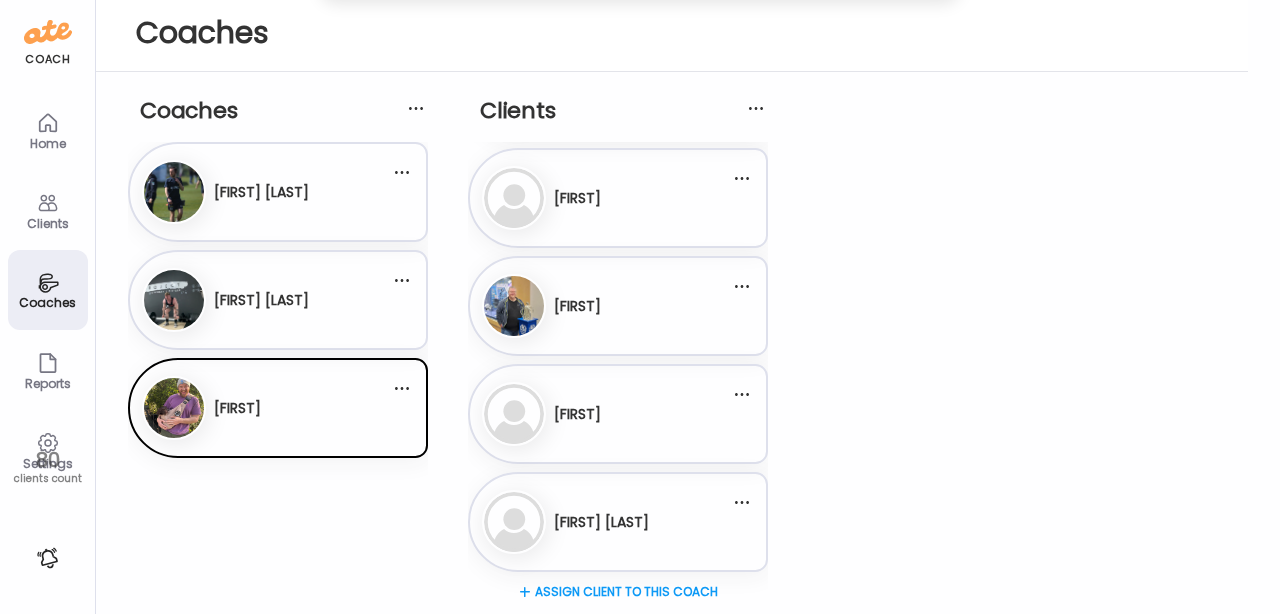 click on "80" at bounding box center [47, 460] 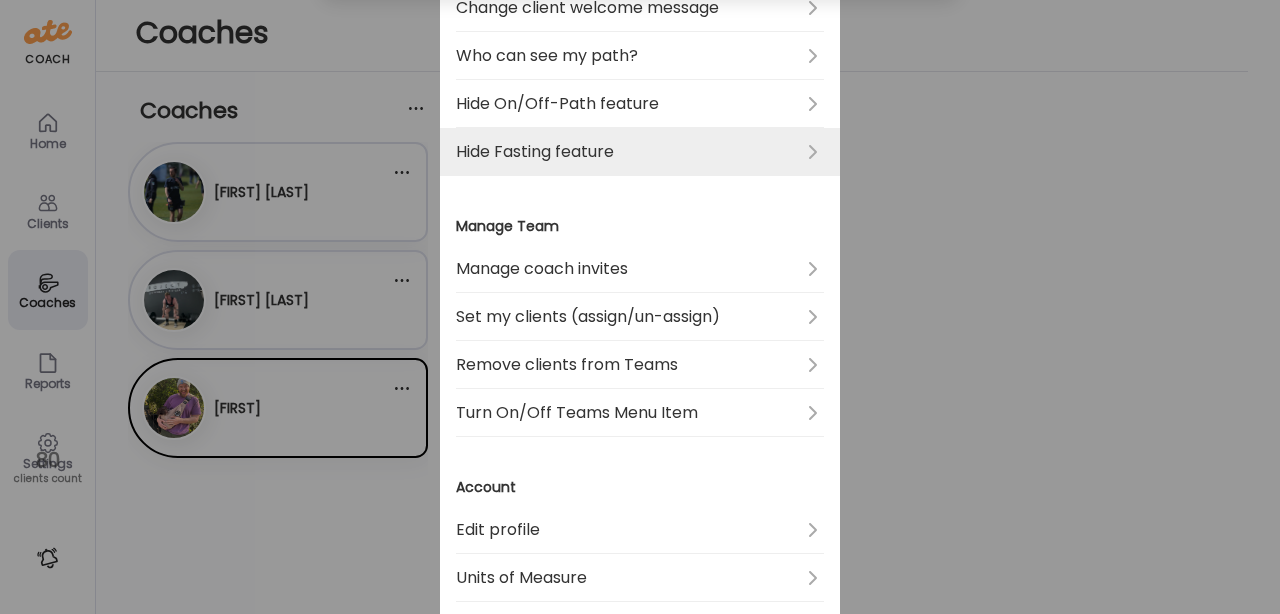 scroll, scrollTop: 460, scrollLeft: 0, axis: vertical 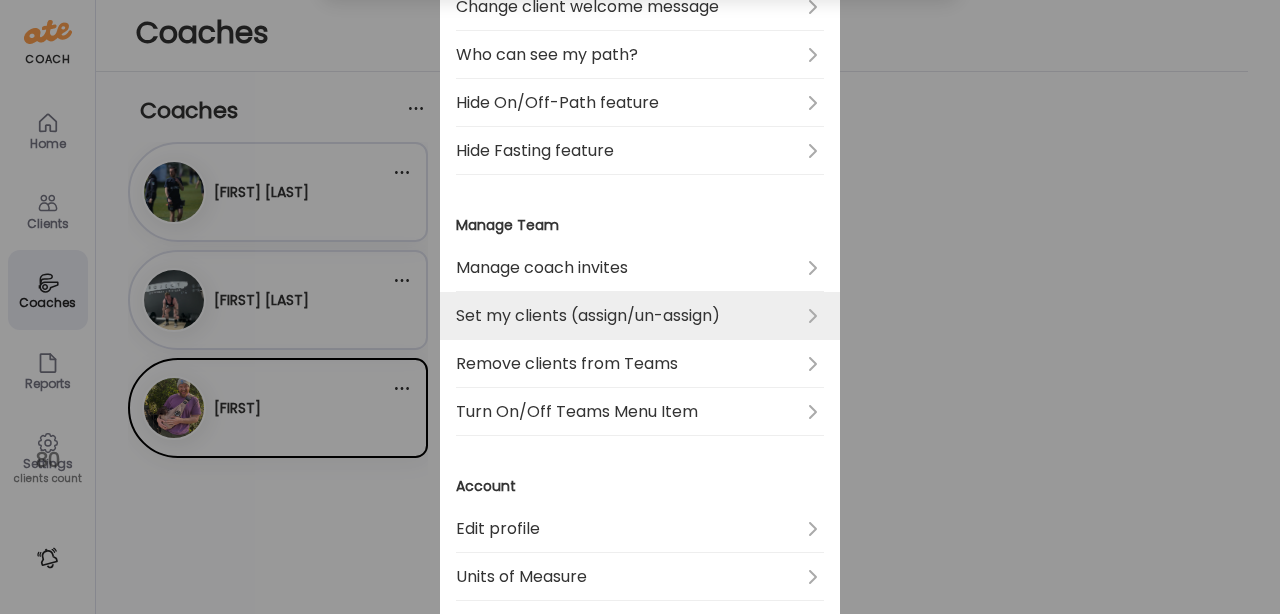 click on "Set my clients (assign/un-assign)" at bounding box center [640, 316] 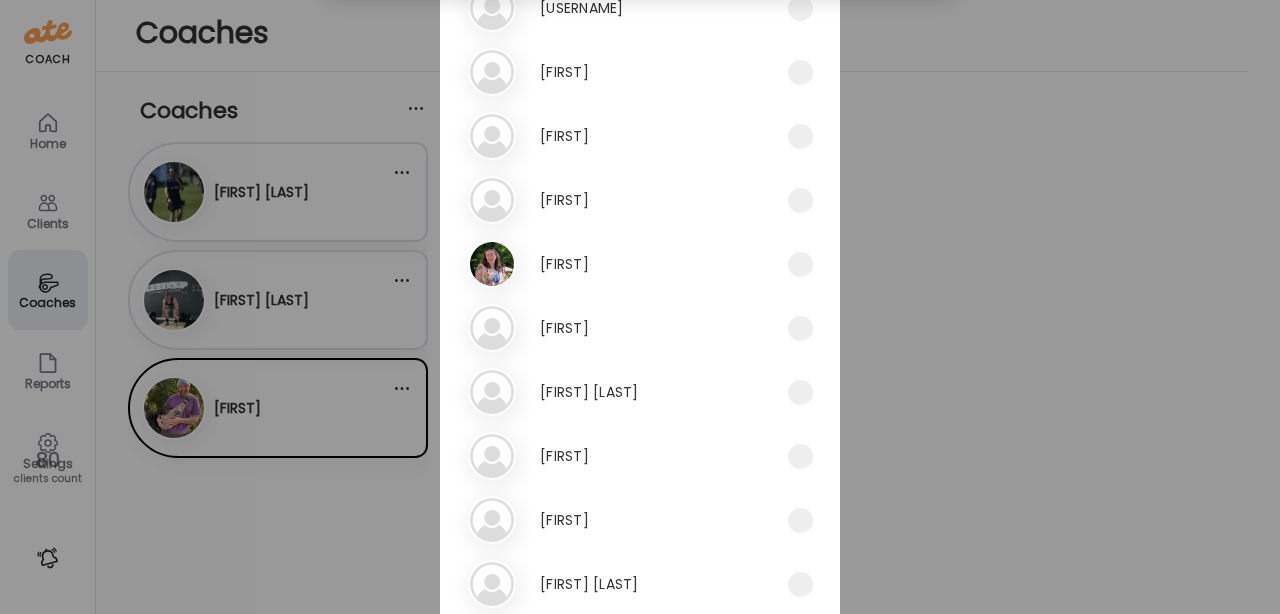 scroll, scrollTop: 337, scrollLeft: 0, axis: vertical 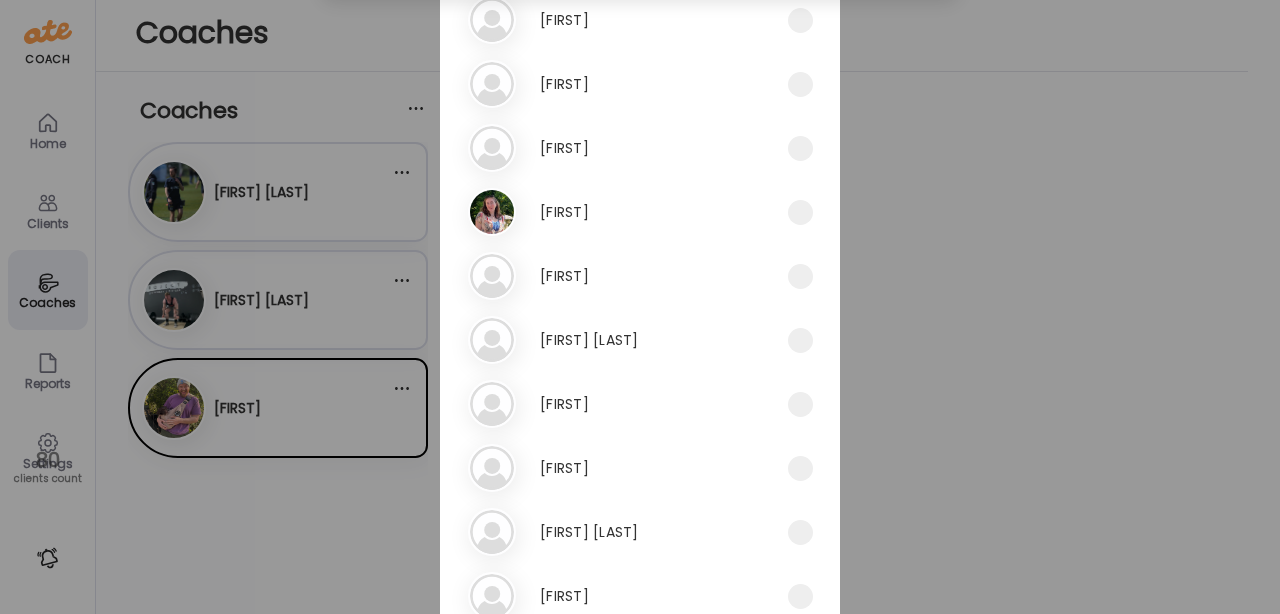 click on "[FIRST]
[FIRST]" at bounding box center (628, 212) 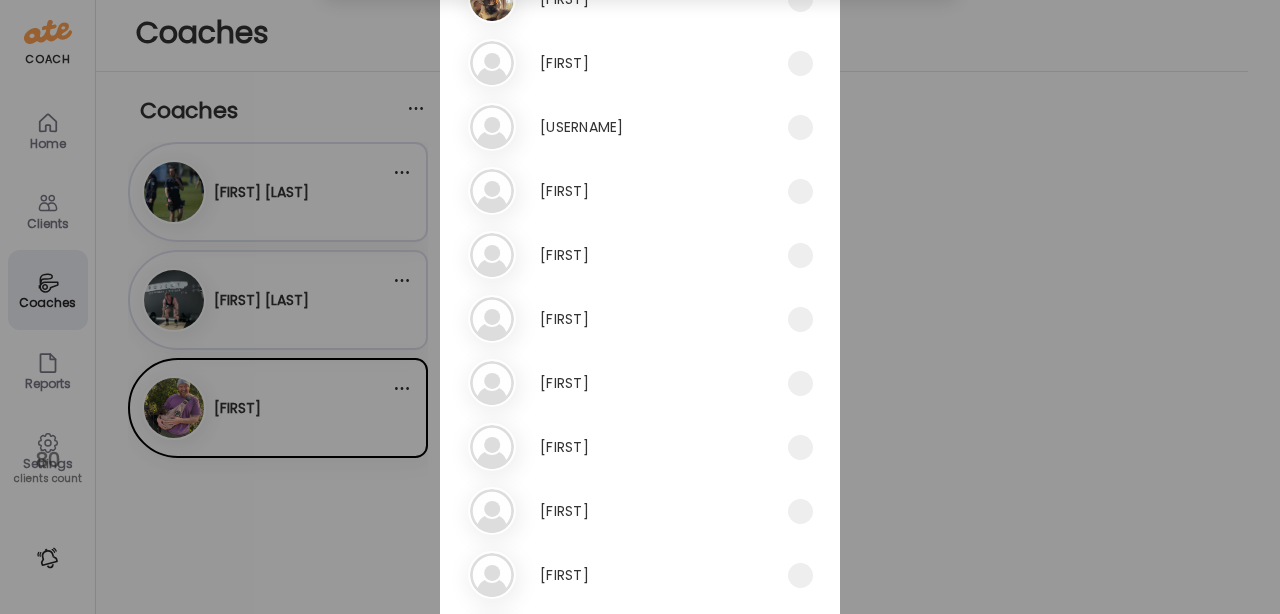 scroll, scrollTop: 1654, scrollLeft: 0, axis: vertical 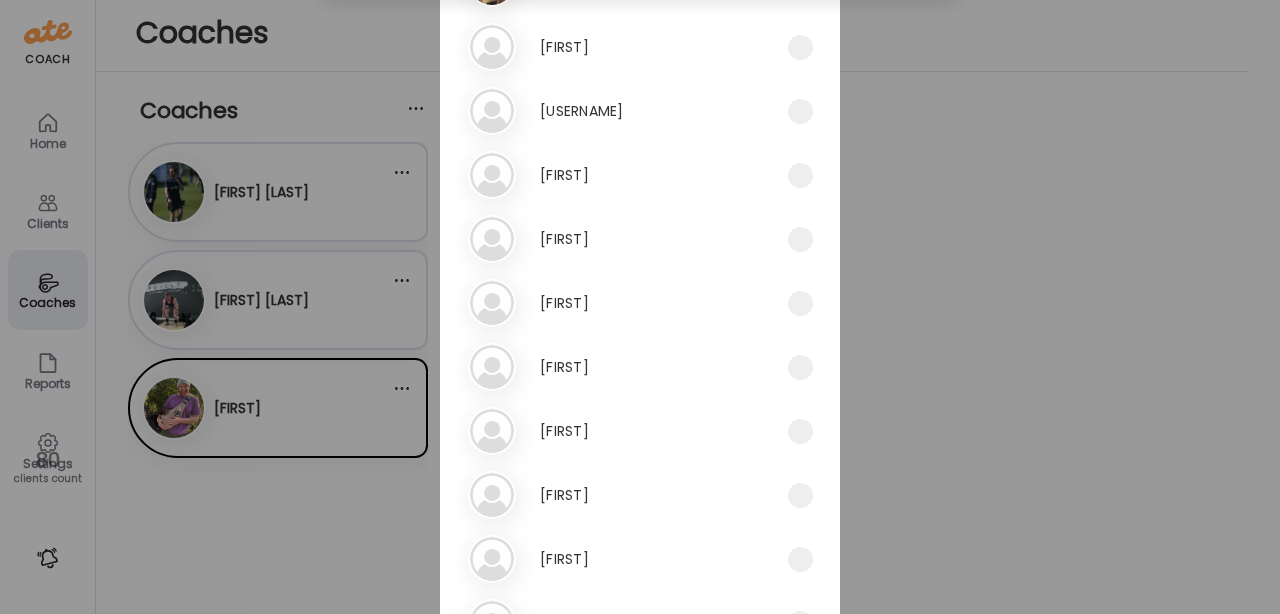 click on "[FIRST]" at bounding box center [564, 367] 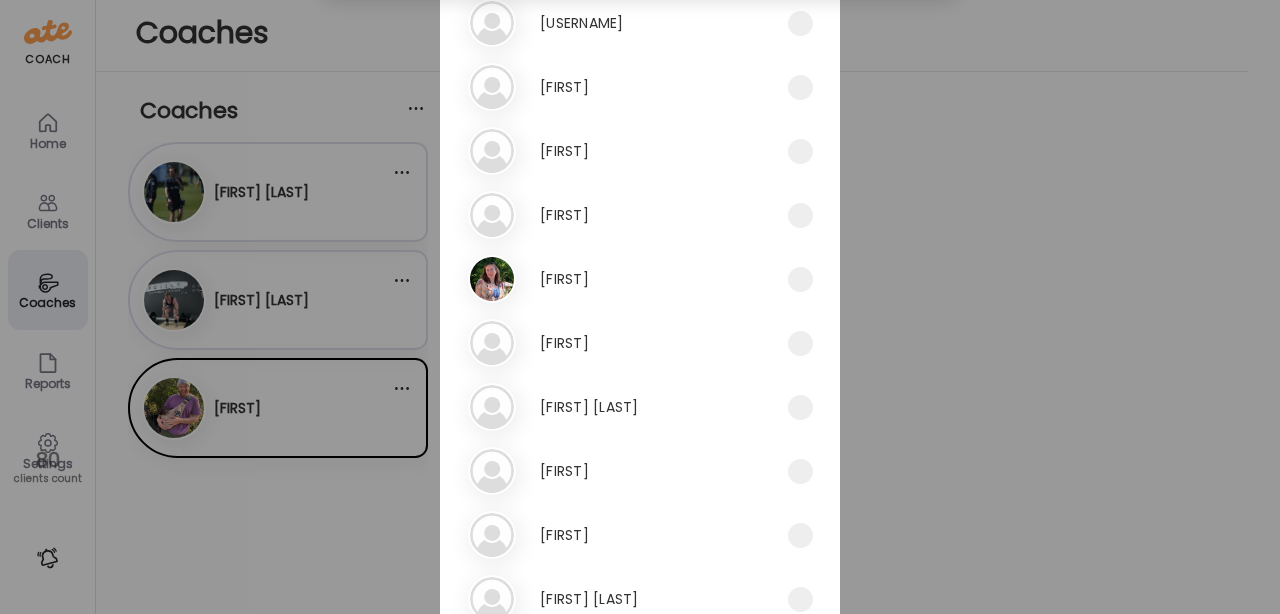 scroll, scrollTop: 0, scrollLeft: 0, axis: both 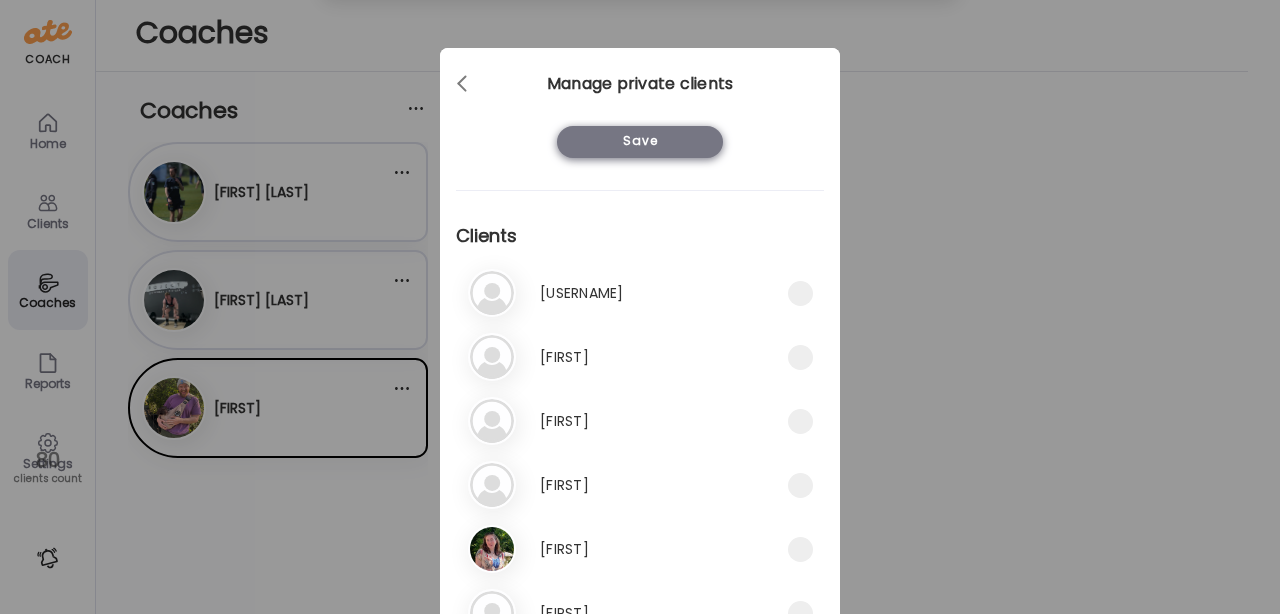 click on "Save" at bounding box center (640, 142) 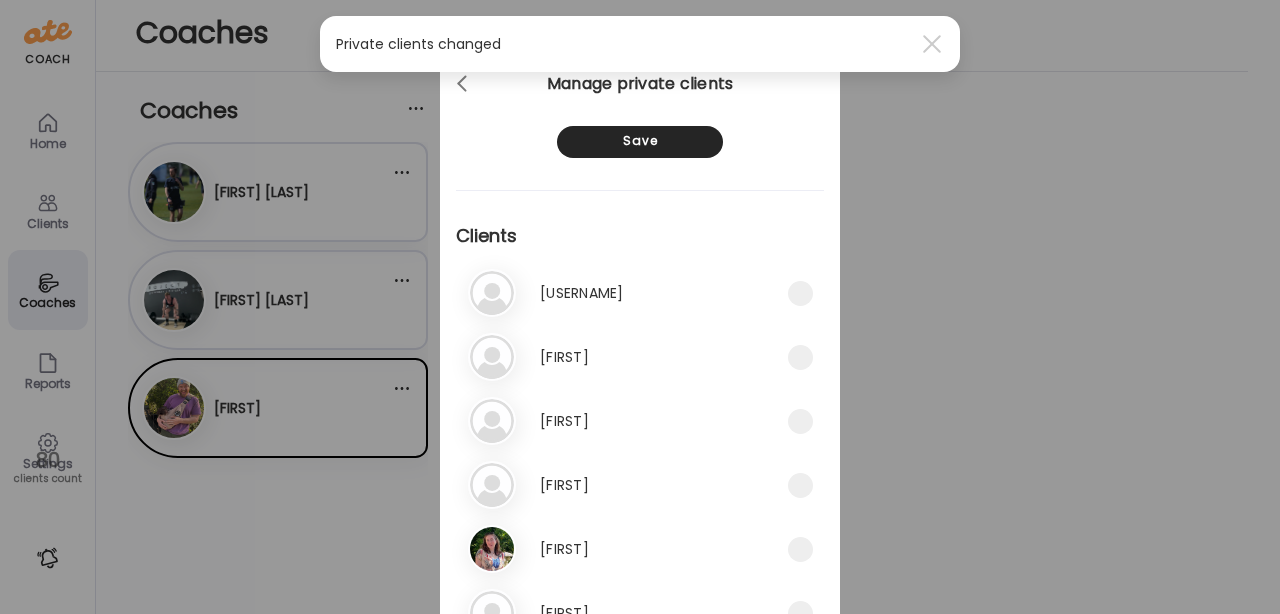 click on "Ate Coach Dashboard
Wahoo! It’s official
Take a moment to set up your Coach Profile to give your clients a smooth onboarding experience.
Skip Set up coach profile
Ate Coach Dashboard
1 Image 2 Message 3 Invite
Let’s get you quickly set up
Add a headshot or company logo for client recognition
Skip Next
Ate Coach Dashboard
1 Image 2 Message 3 Invite
Customize your welcome message
This page will be the first thing your clients will see. Add a welcome message to personalize their experience.
Header 32" at bounding box center [640, 307] 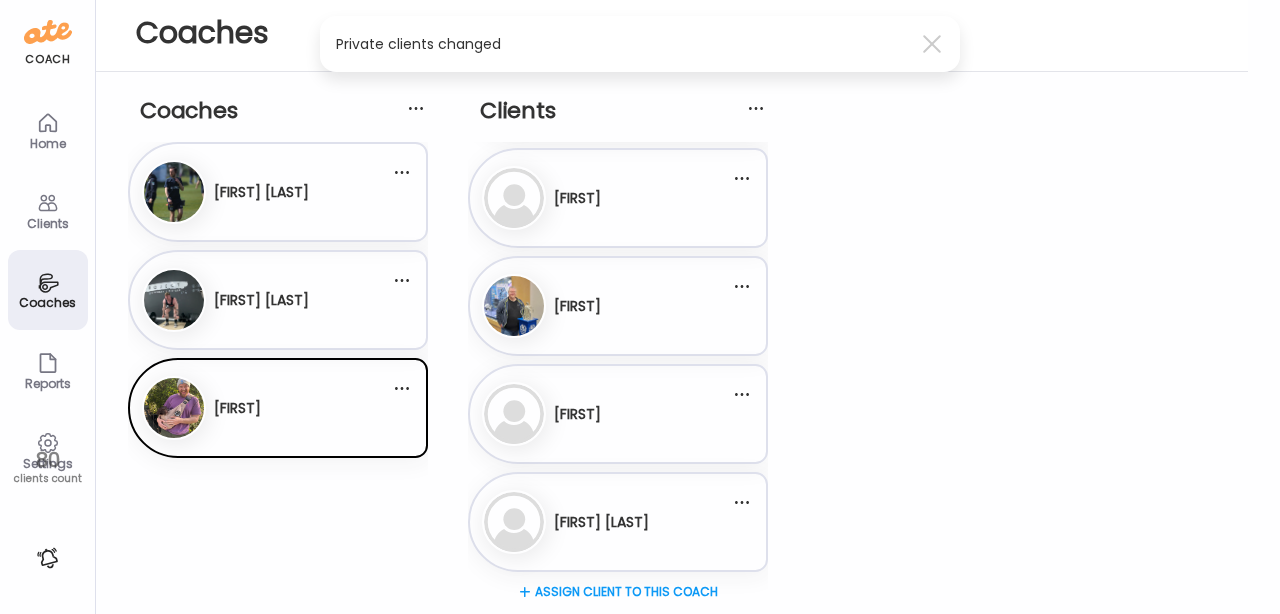 click 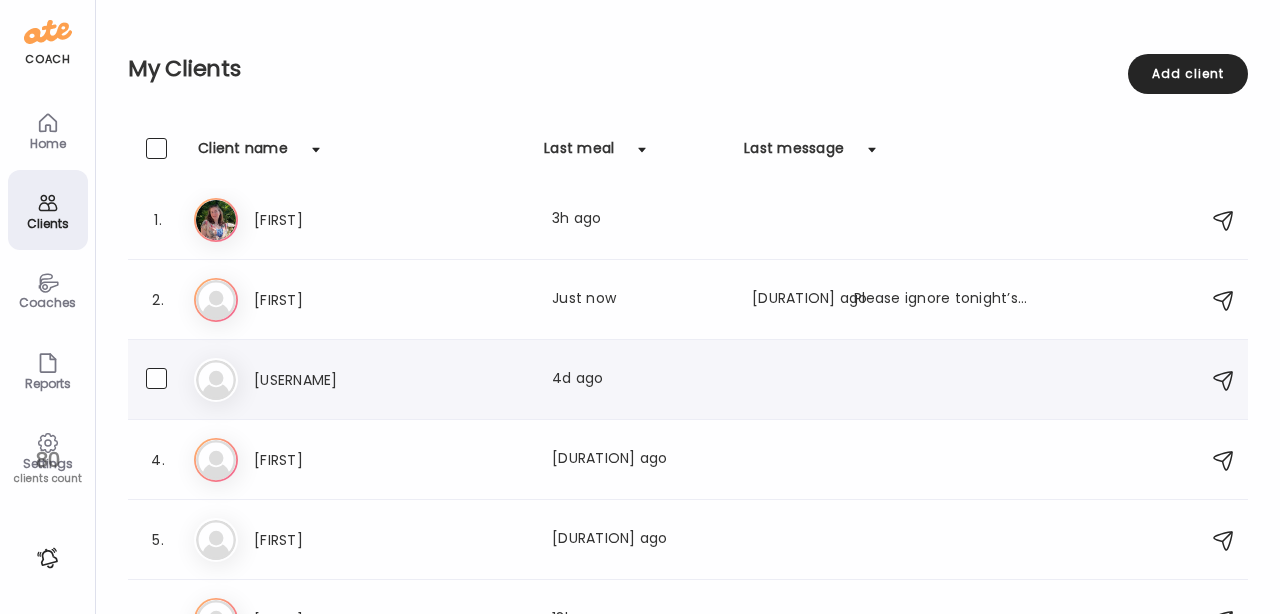 scroll, scrollTop: 0, scrollLeft: 0, axis: both 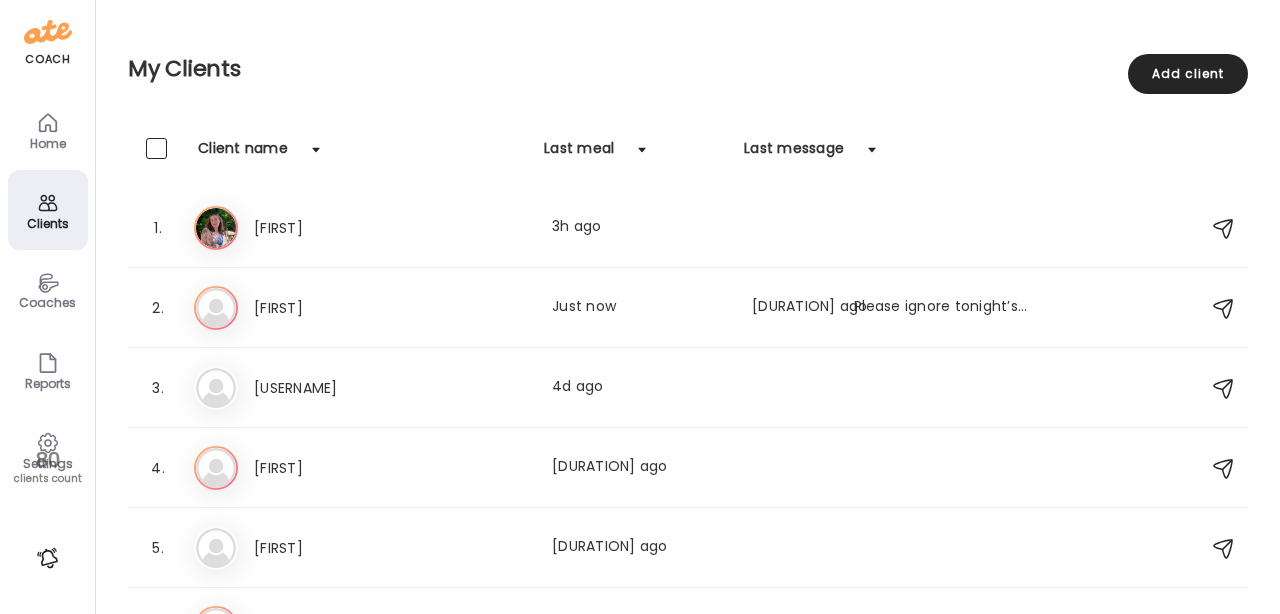 click on "80
clients count" at bounding box center [47, 467] 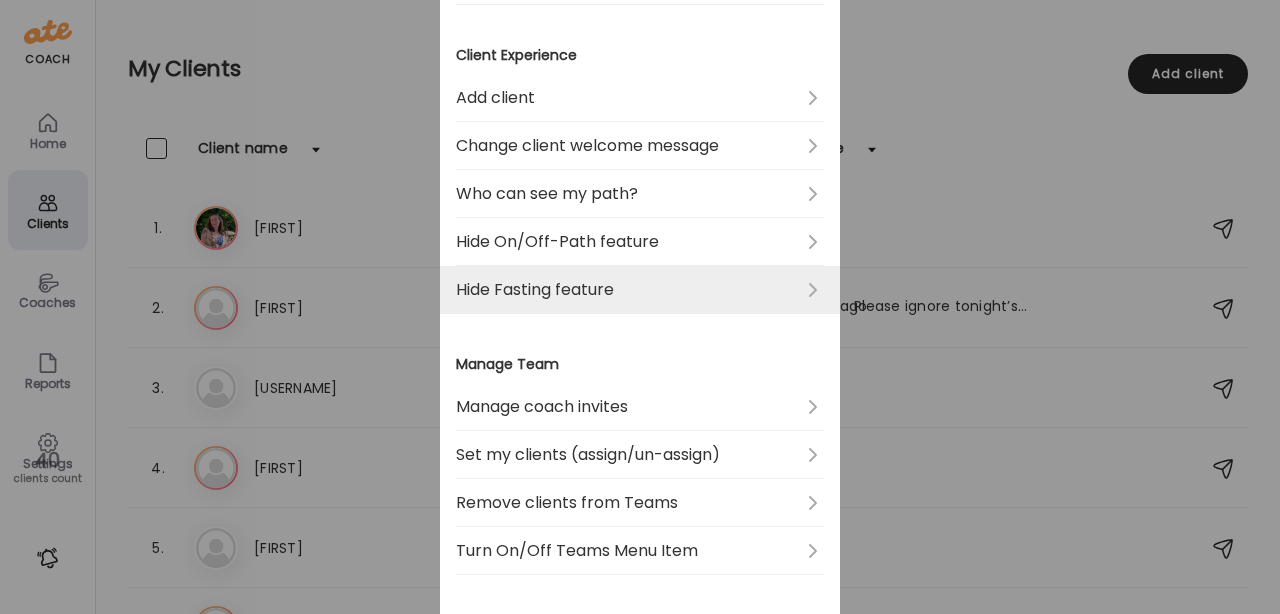 scroll, scrollTop: 325, scrollLeft: 0, axis: vertical 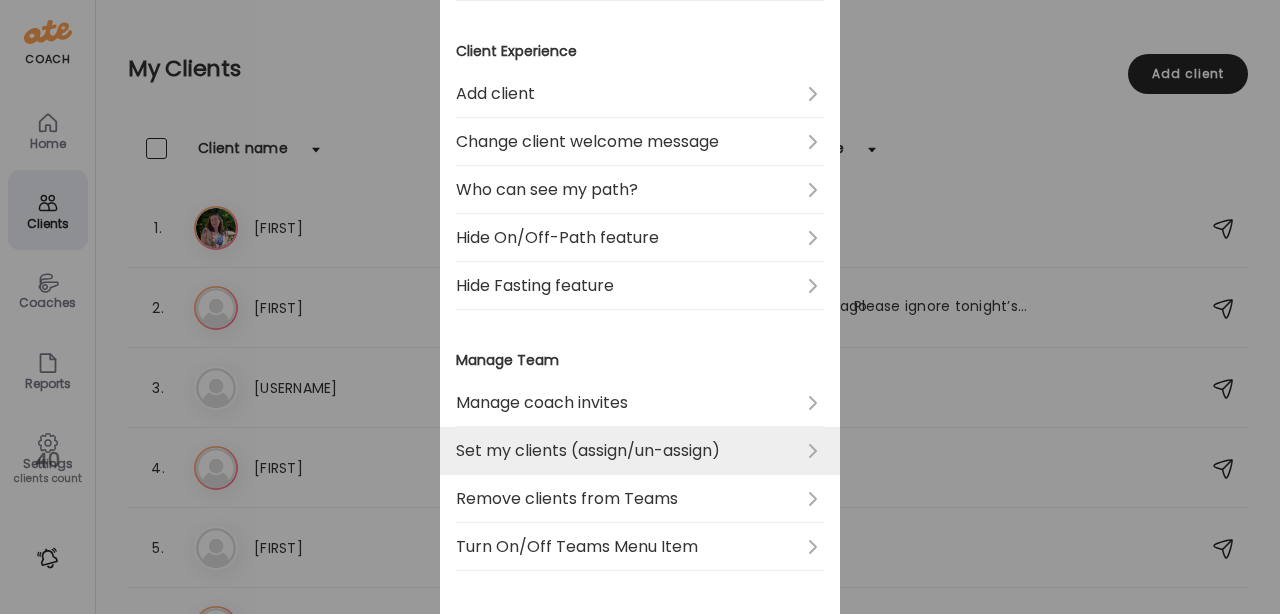 click on "Set my clients (assign/un-assign)" at bounding box center [640, 451] 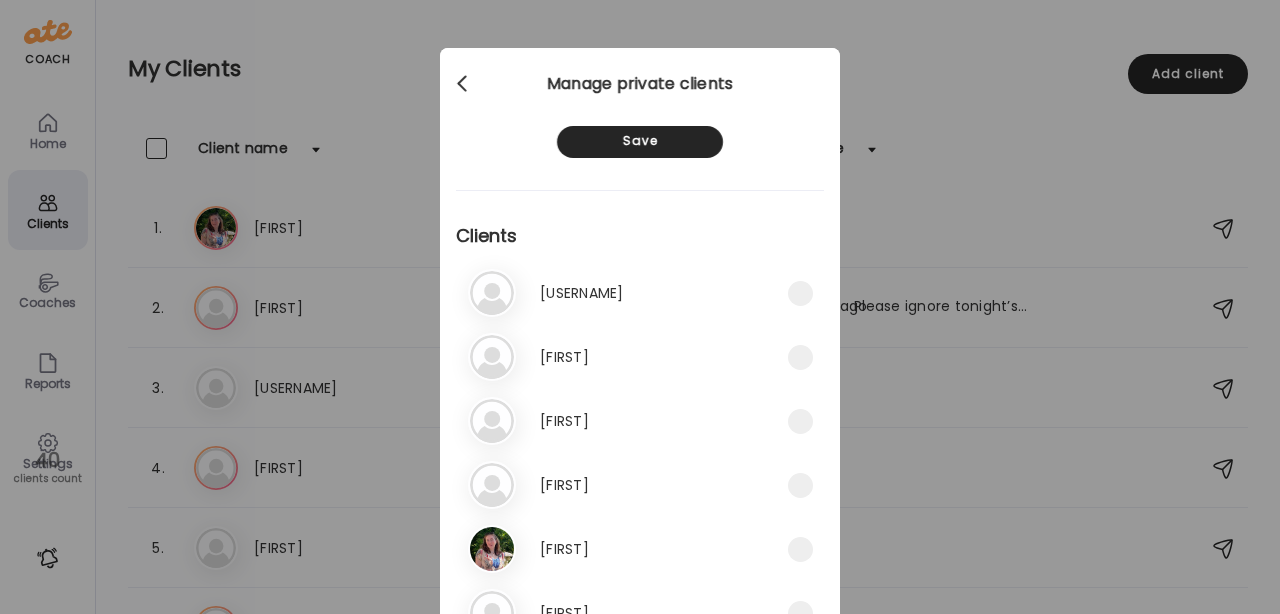 click at bounding box center [464, 84] 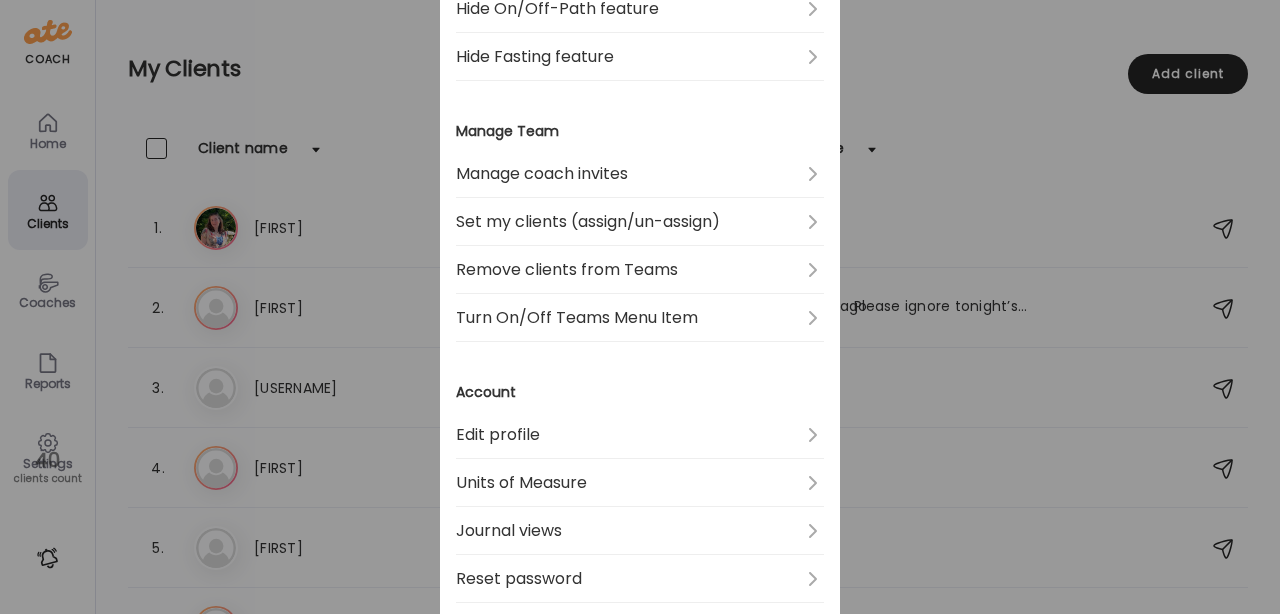 scroll, scrollTop: 566, scrollLeft: 0, axis: vertical 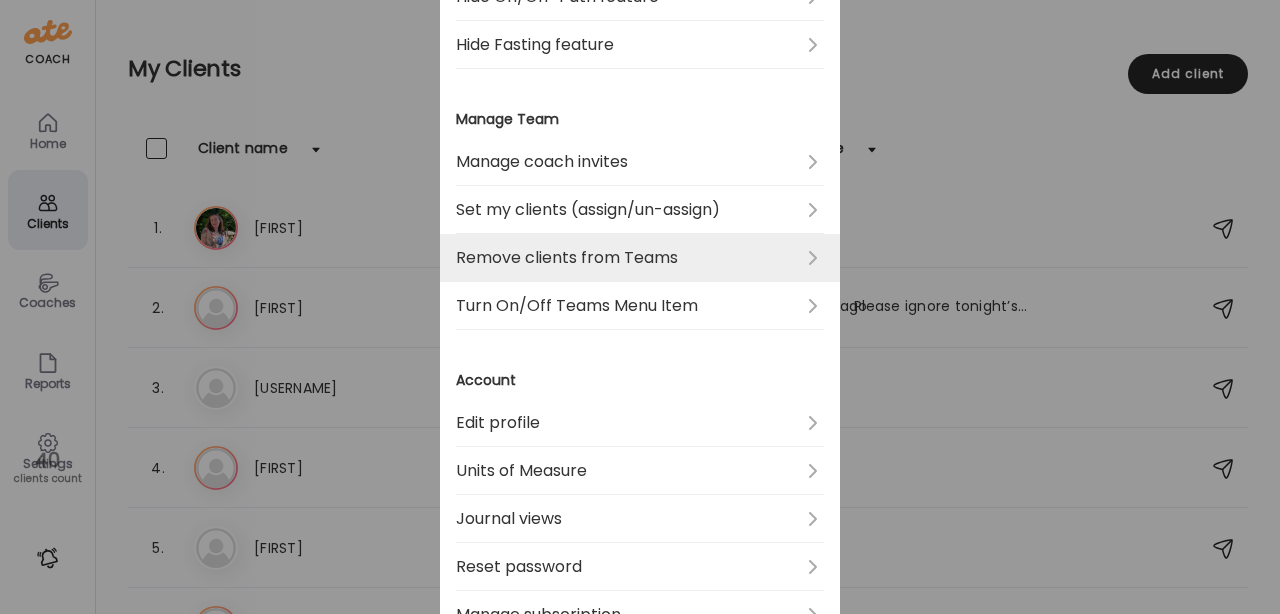click on "Remove clients from Teams" at bounding box center [640, 258] 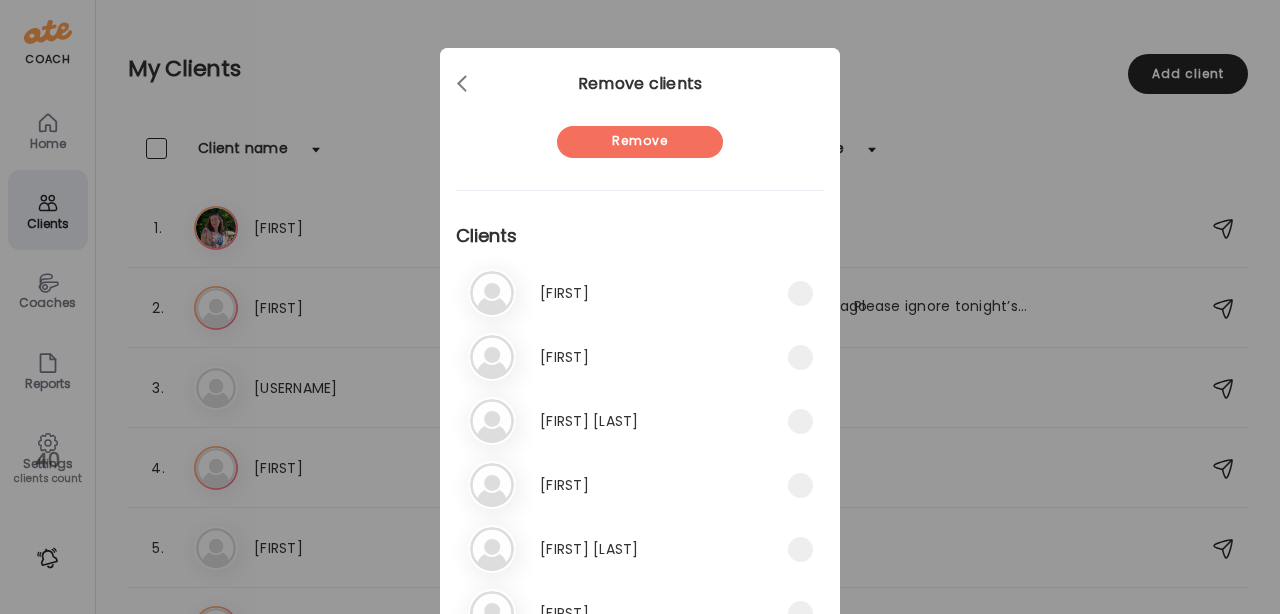 click on "[FIRST]
[FIRST]" at bounding box center [628, 293] 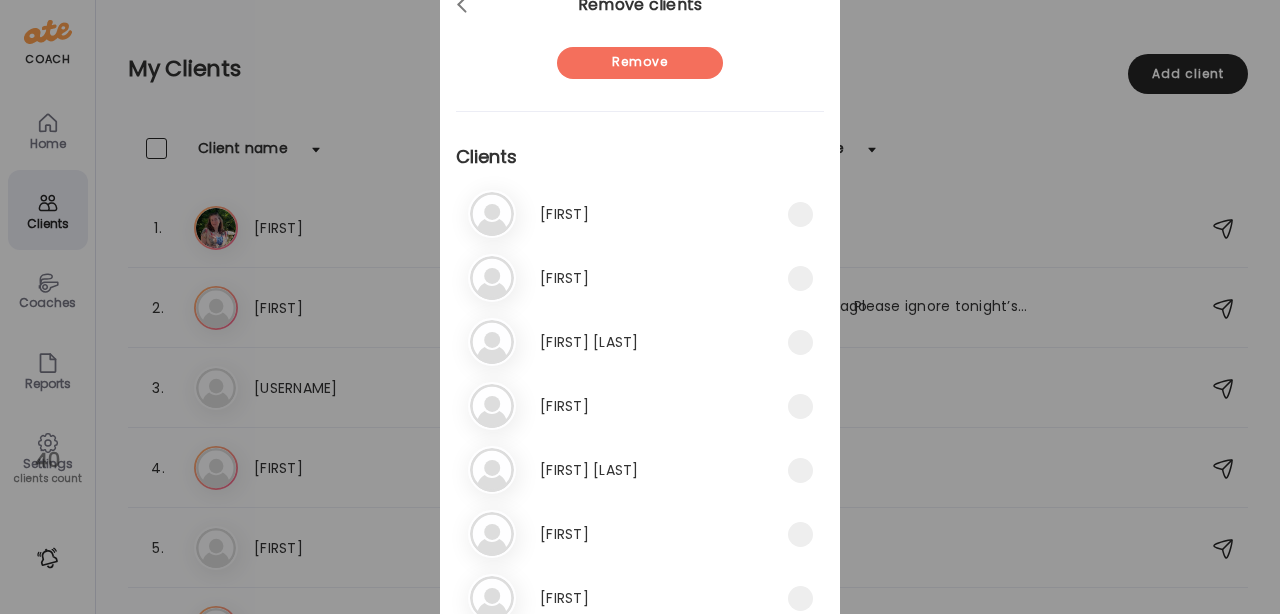 scroll, scrollTop: 117, scrollLeft: 0, axis: vertical 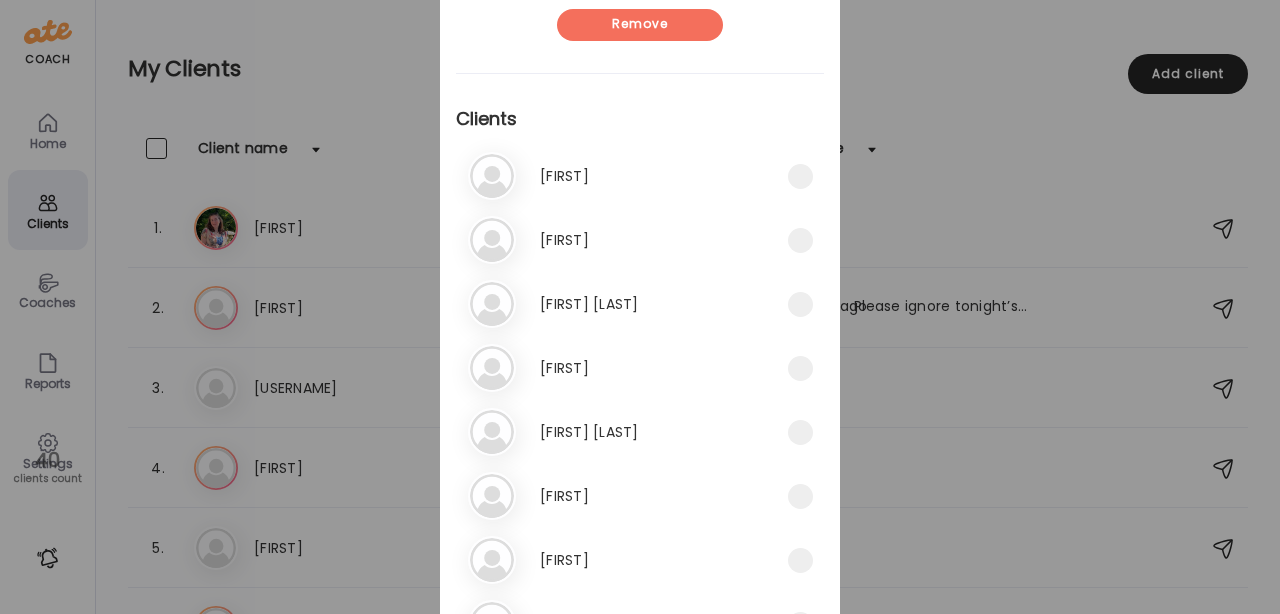click on "[FIRST]
[FIRST]" at bounding box center (628, 368) 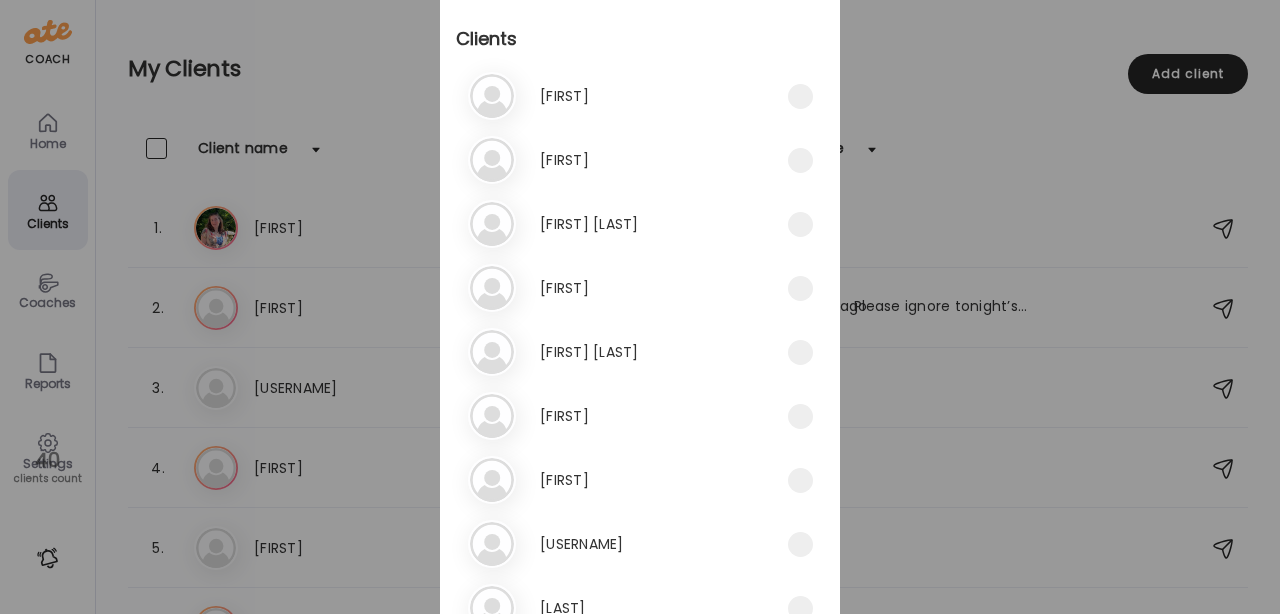 scroll, scrollTop: 202, scrollLeft: 0, axis: vertical 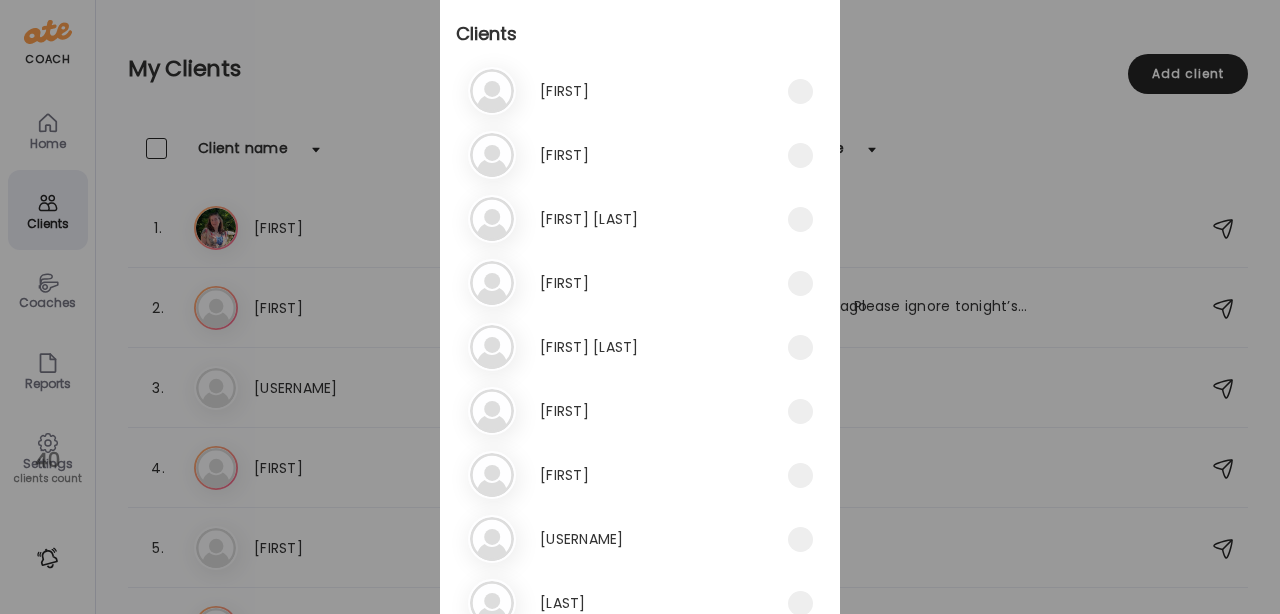 click on "[FIRST]
[FIRST]" at bounding box center [628, 475] 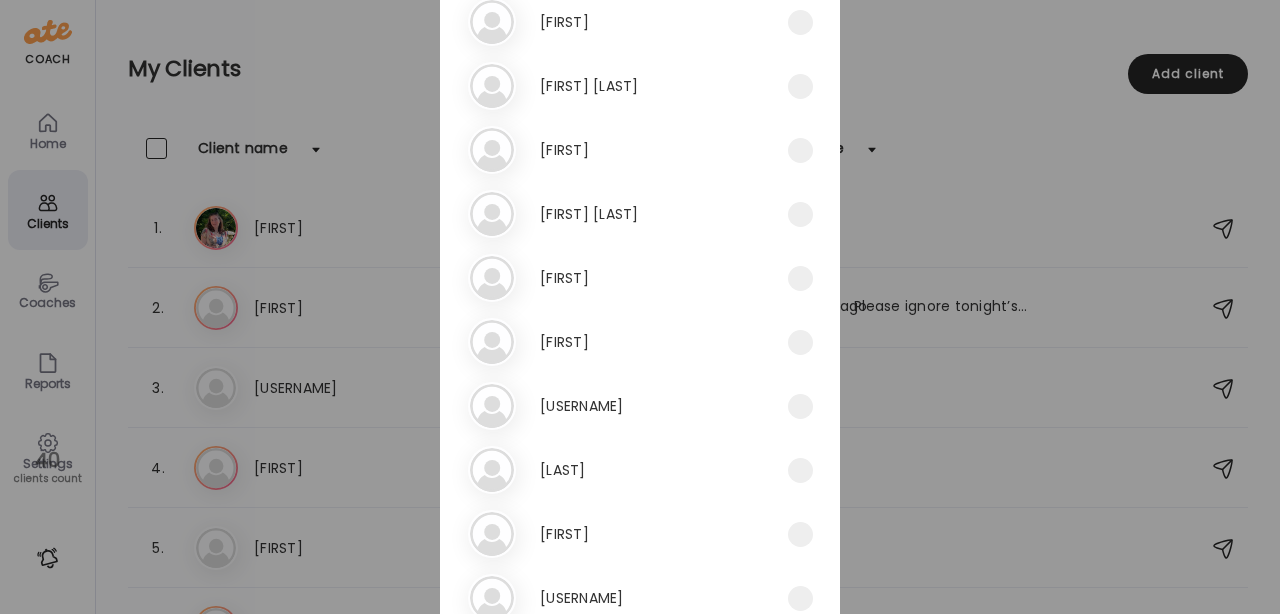 scroll, scrollTop: 336, scrollLeft: 0, axis: vertical 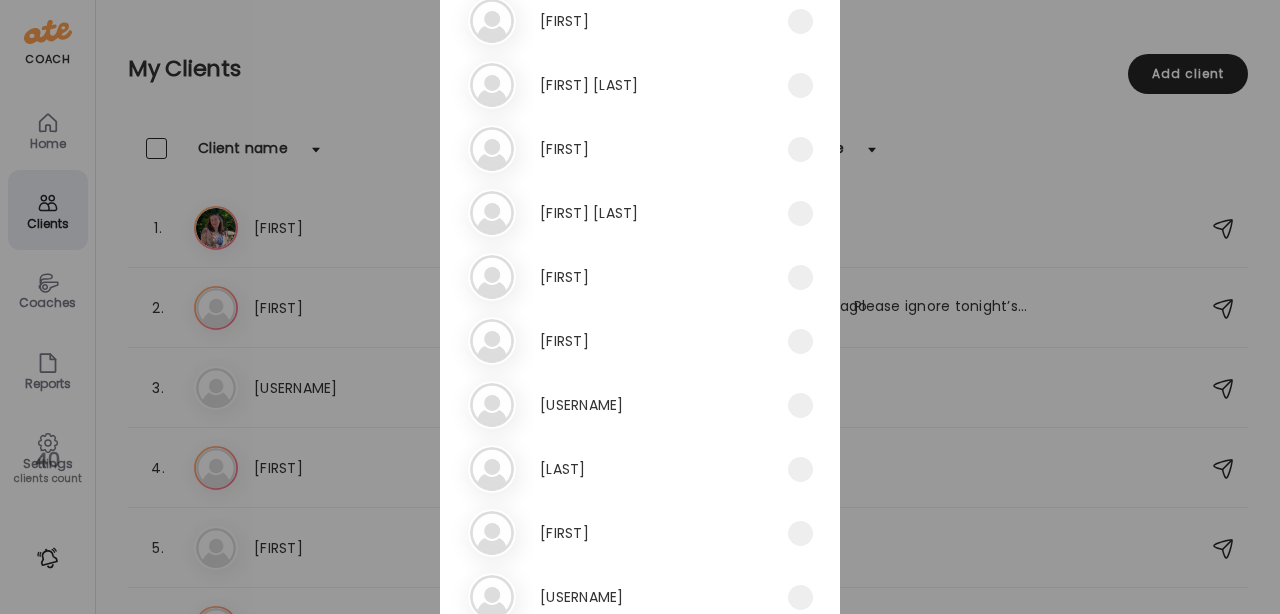 click on "[LAST]" at bounding box center [563, 469] 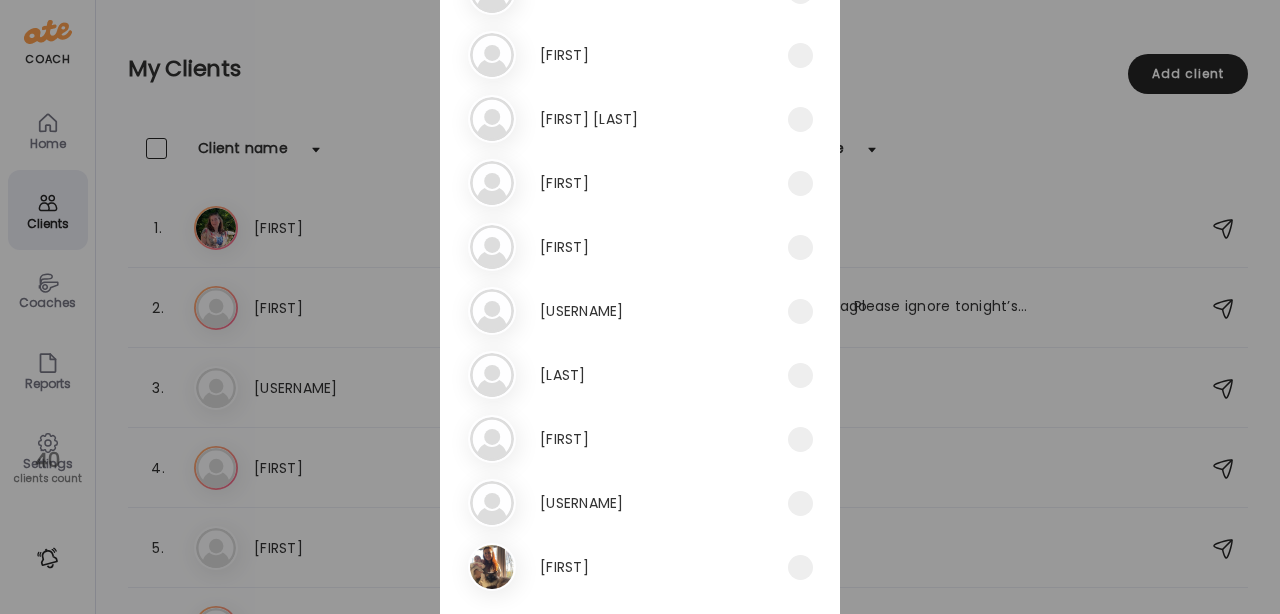 scroll, scrollTop: 465, scrollLeft: 0, axis: vertical 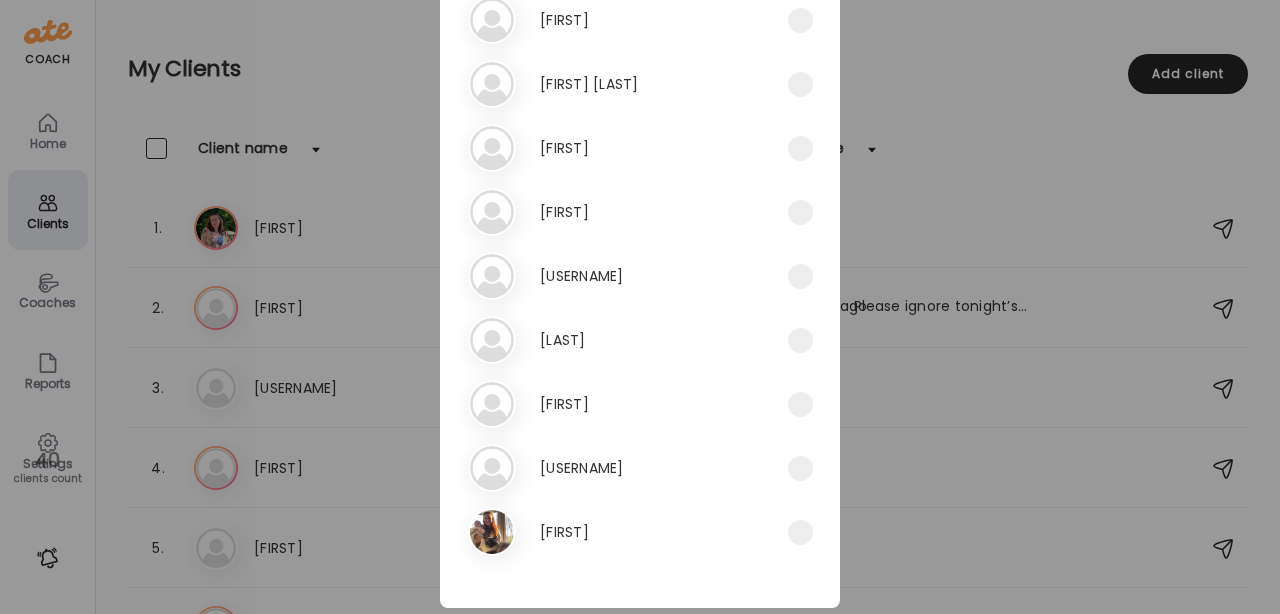 click on "[FIRST]
[FIRST]" at bounding box center [628, 404] 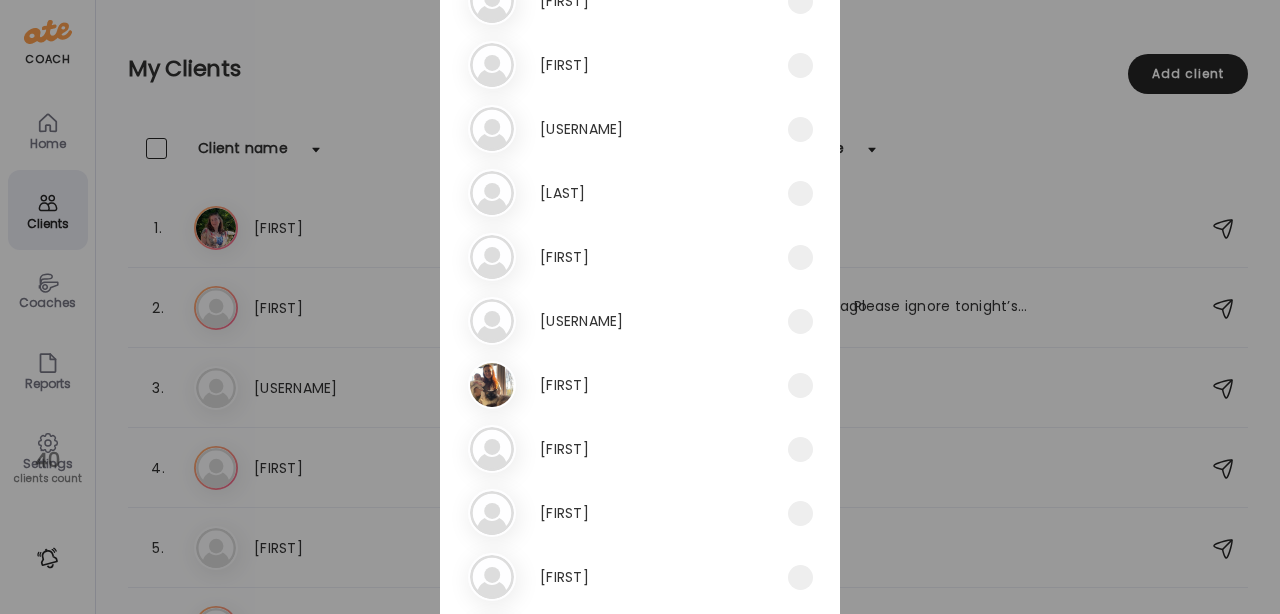 scroll, scrollTop: 613, scrollLeft: 0, axis: vertical 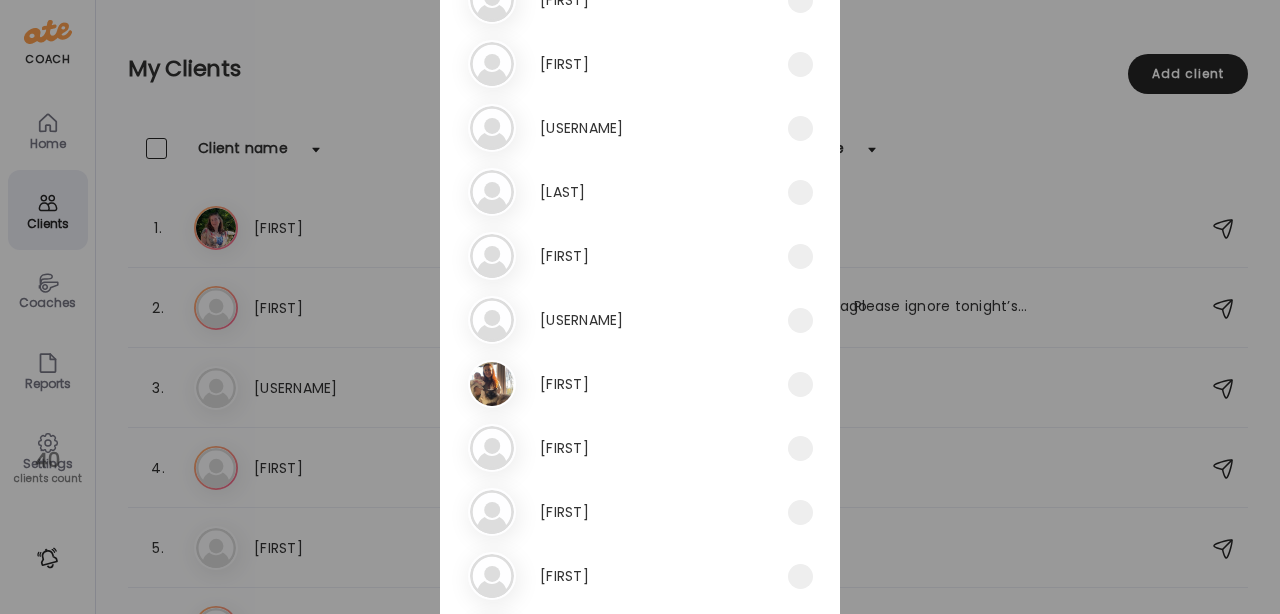click on "[FIRST]" at bounding box center (564, 448) 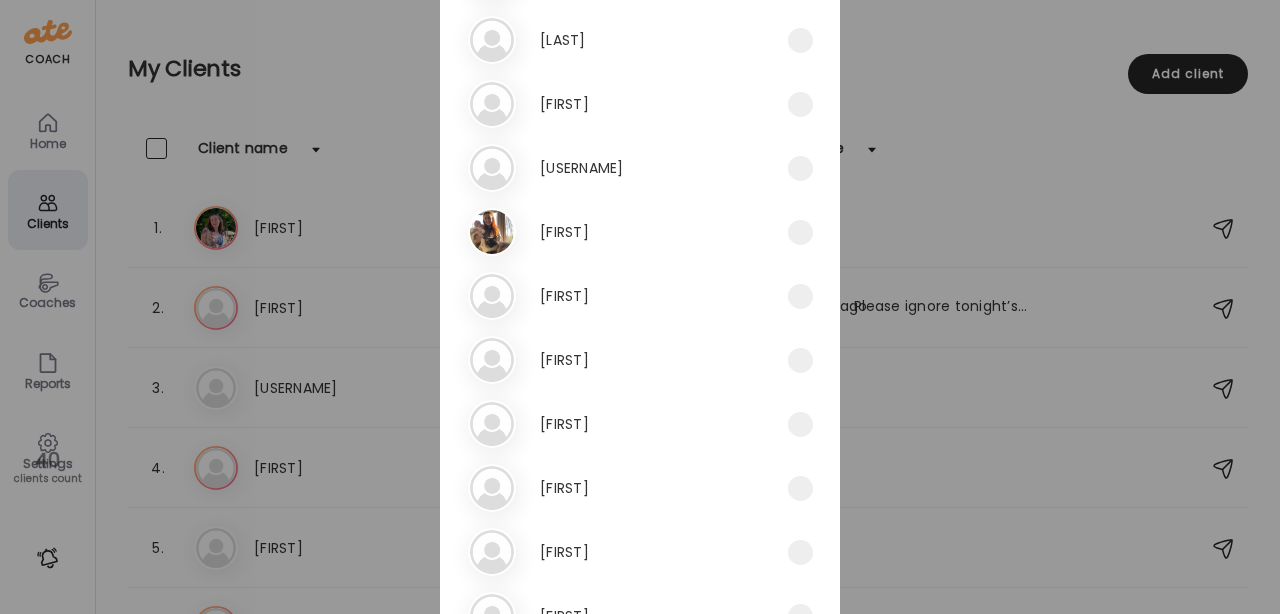 click on "[FIRST]
[FIRST]" at bounding box center (628, 360) 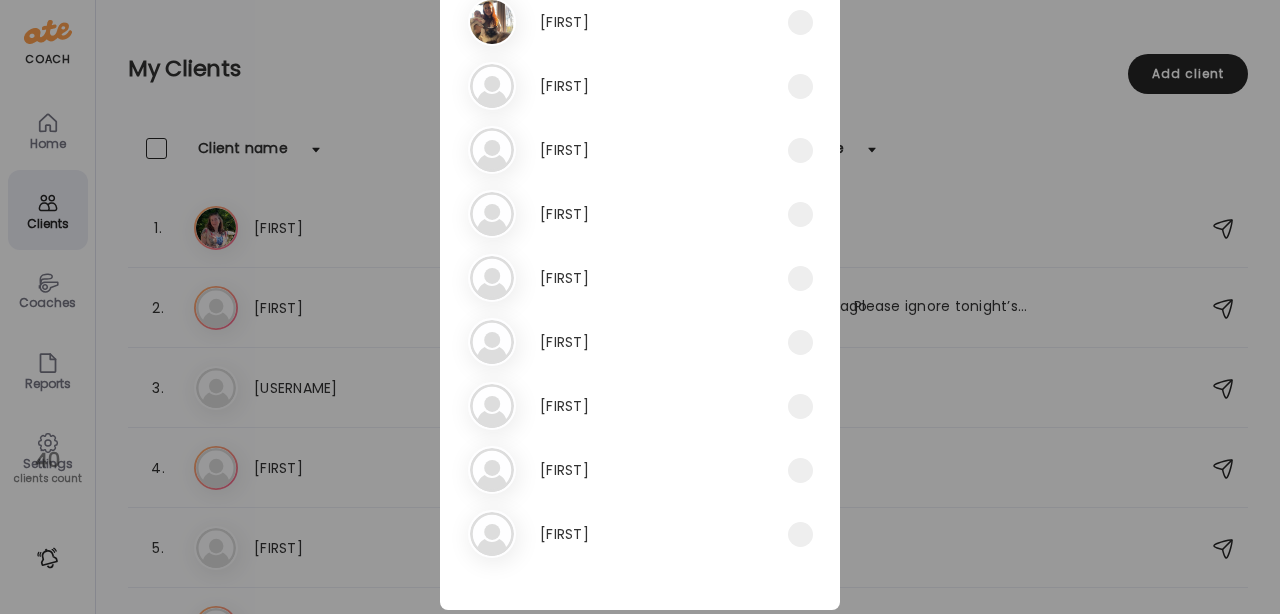 scroll, scrollTop: 977, scrollLeft: 0, axis: vertical 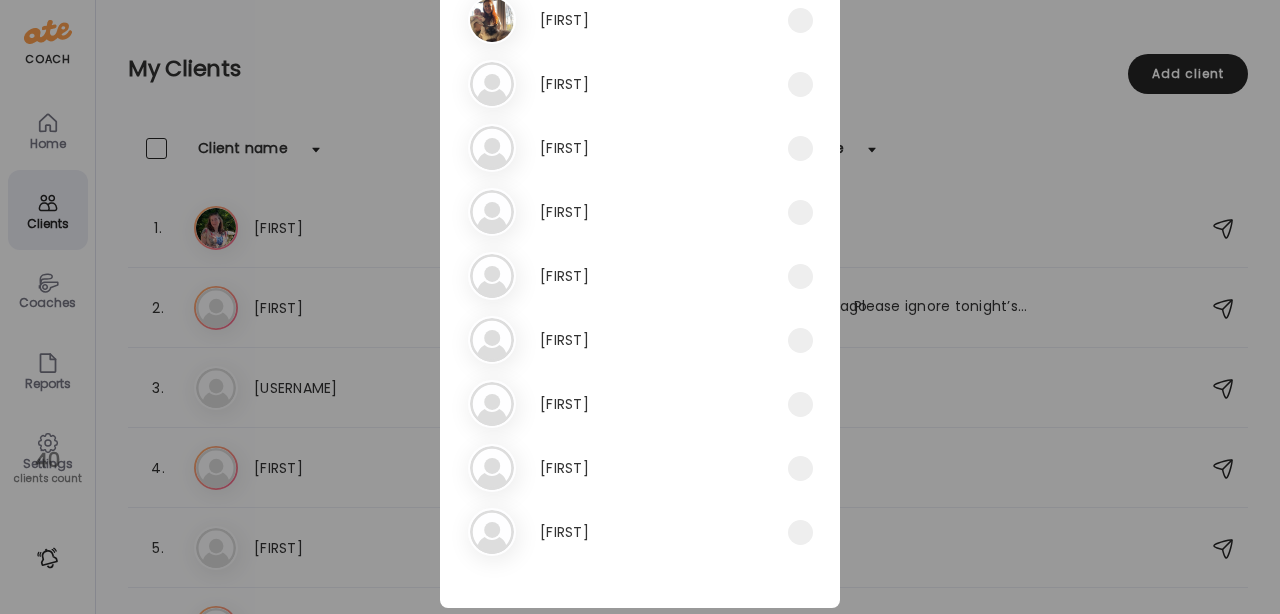 click on "[FIRST]" at bounding box center (564, 340) 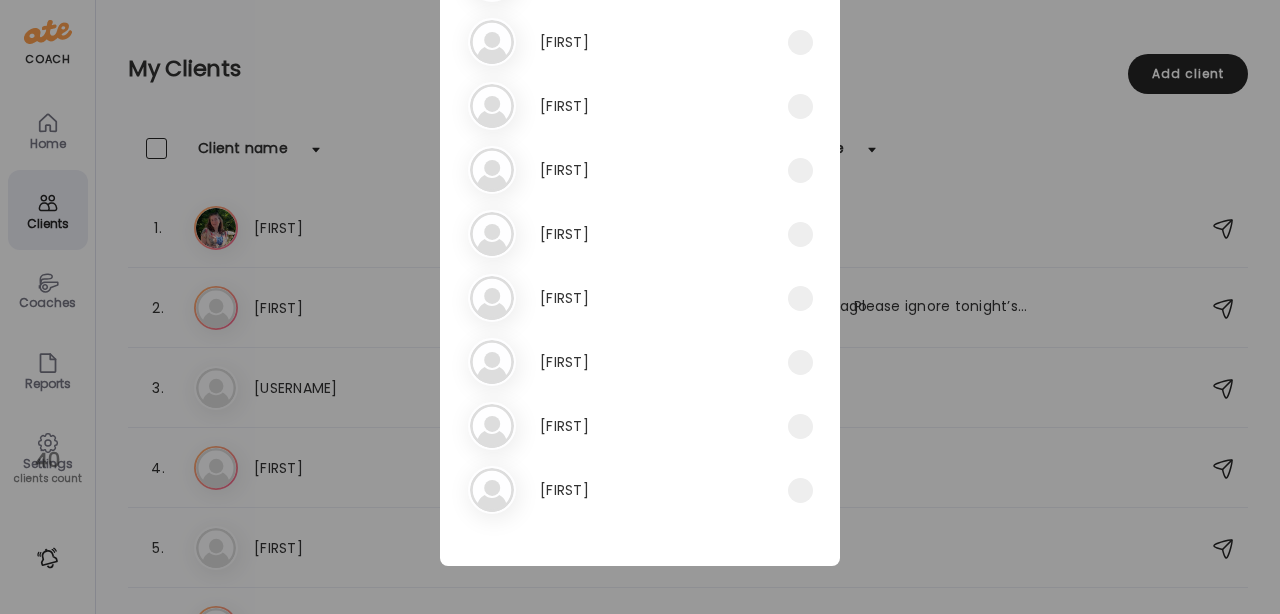 click on "[FIRST]" at bounding box center [564, 490] 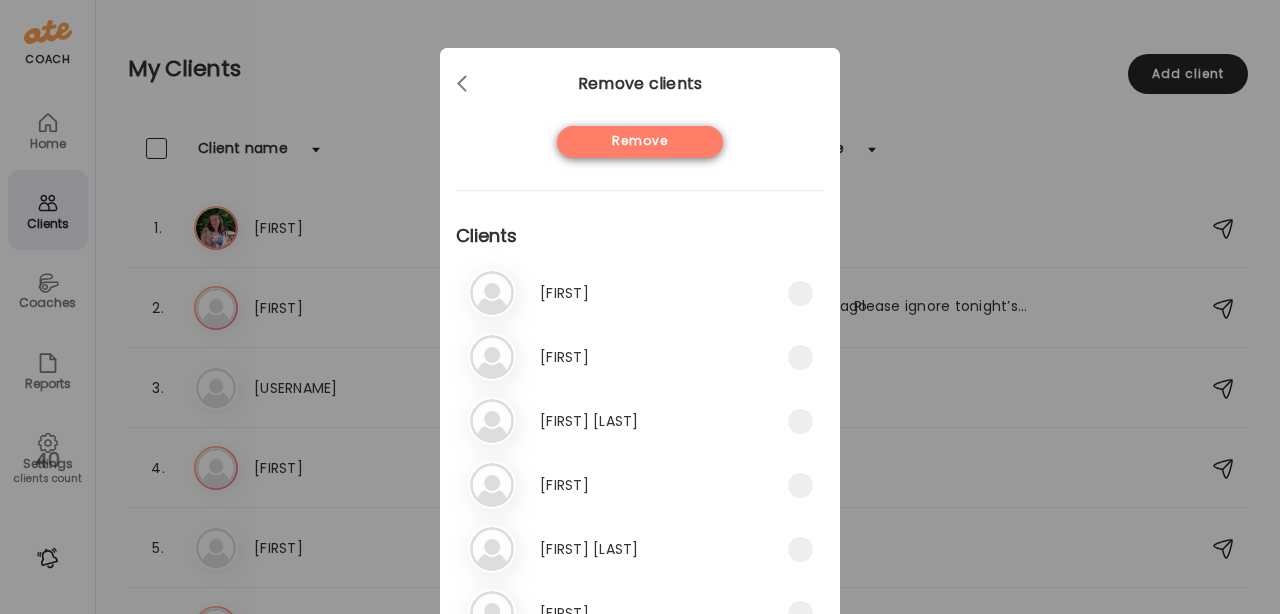 click on "Remove" at bounding box center (640, 142) 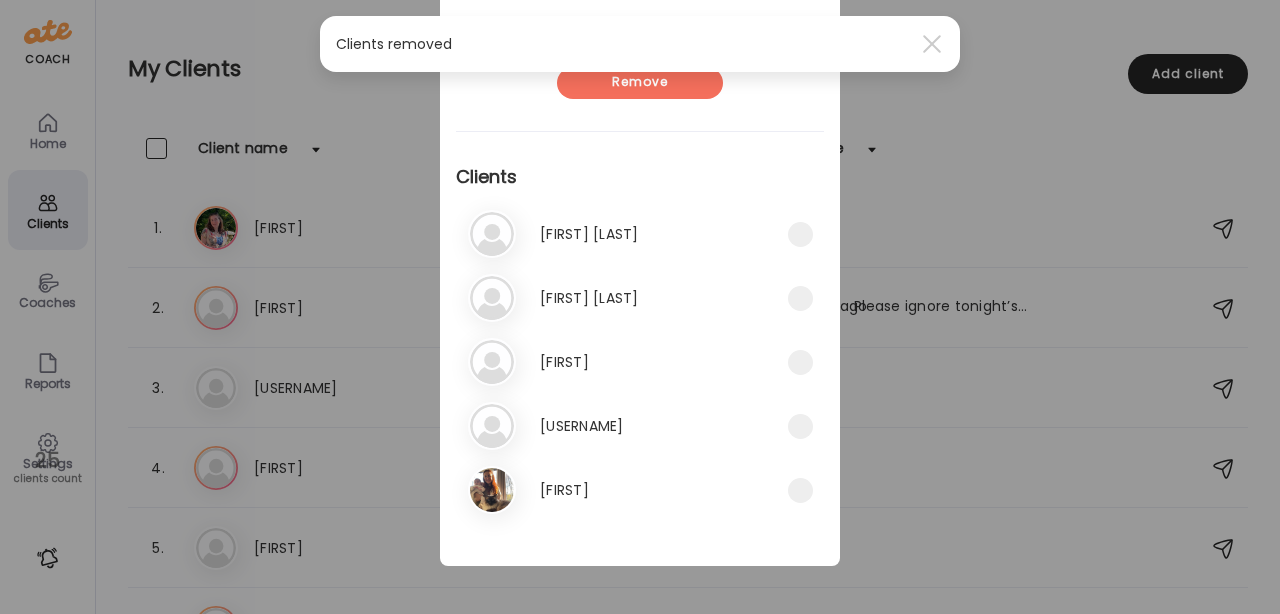 scroll, scrollTop: 0, scrollLeft: 0, axis: both 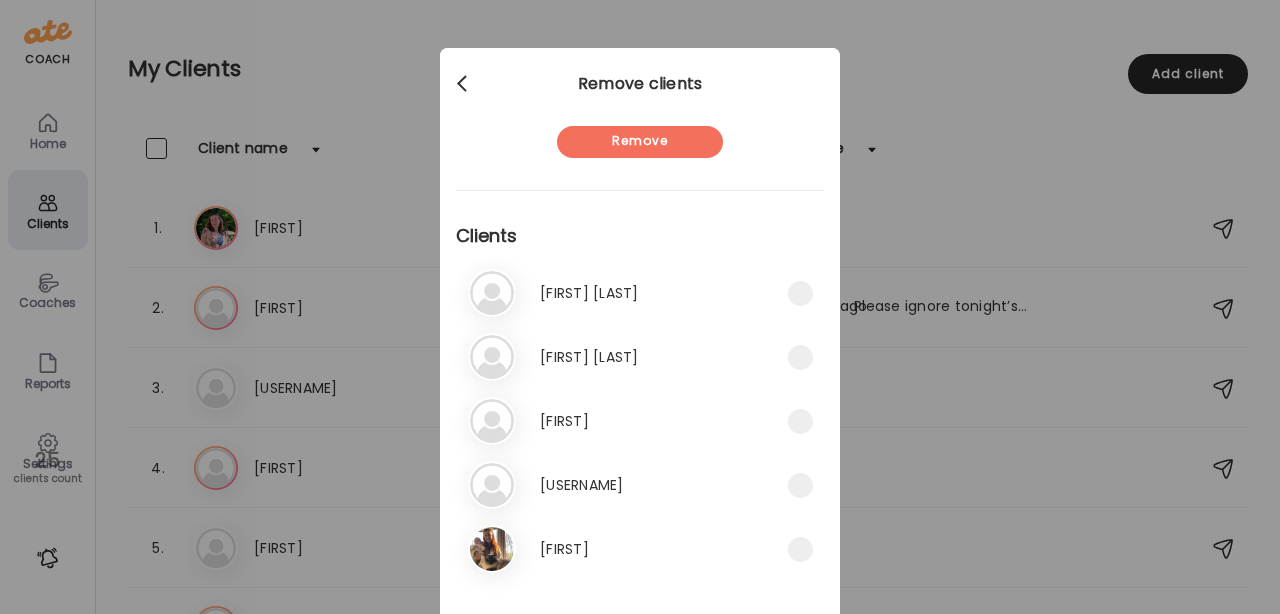 click at bounding box center [464, 84] 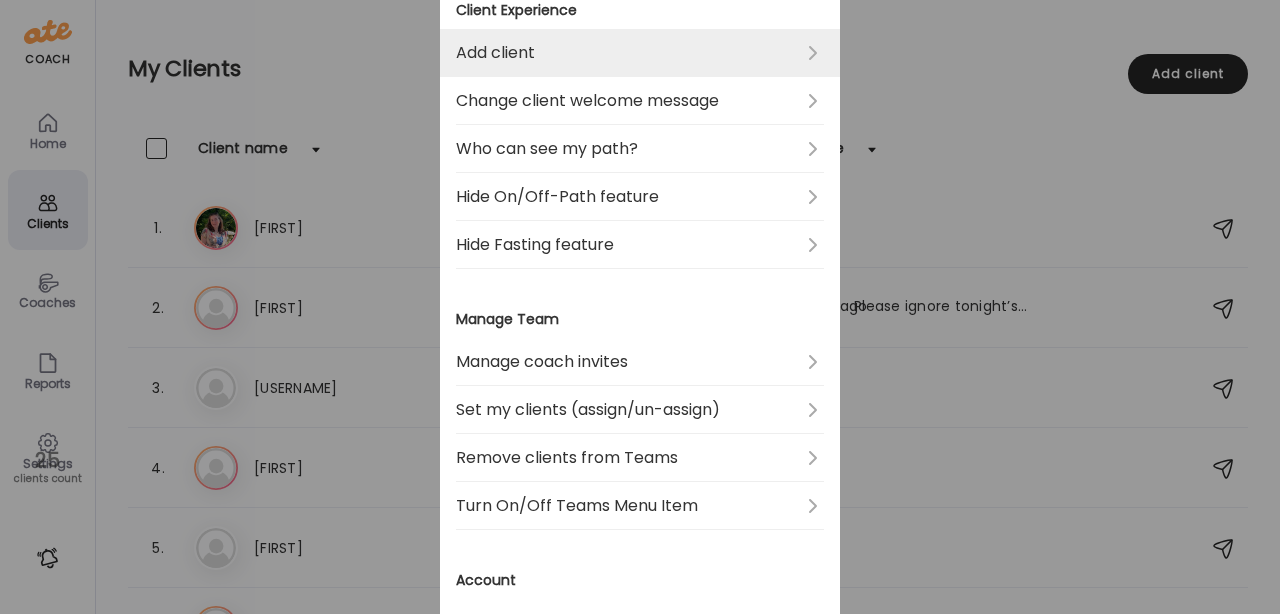 scroll, scrollTop: 383, scrollLeft: 0, axis: vertical 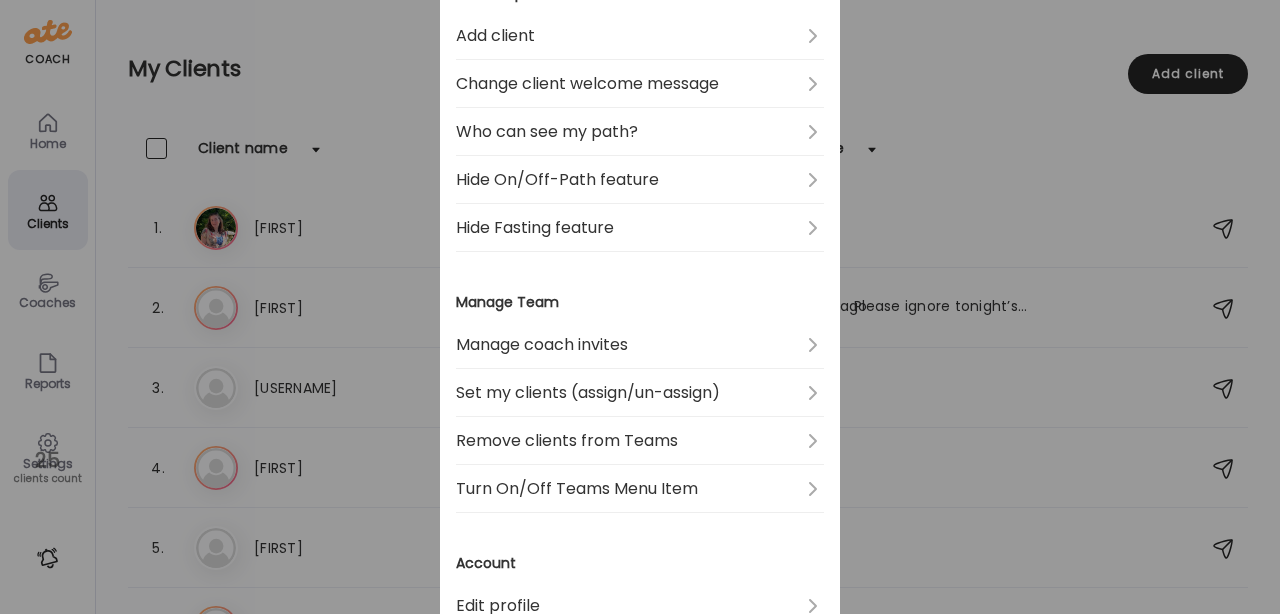 click on "Ate Coach Dashboard
Wahoo! It’s official
Take a moment to set up your Coach Profile to give your clients a smooth onboarding experience.
Skip Set up coach profile
Ate Coach Dashboard
1 Image 2 Message 3 Invite
Let’s get you quickly set up
Add a headshot or company logo for client recognition
Skip Next
Ate Coach Dashboard
1 Image 2 Message 3 Invite
Customize your welcome message
This page will be the first thing your clients will see. Add a welcome message to personalize their experience.
Header 32" at bounding box center (640, 307) 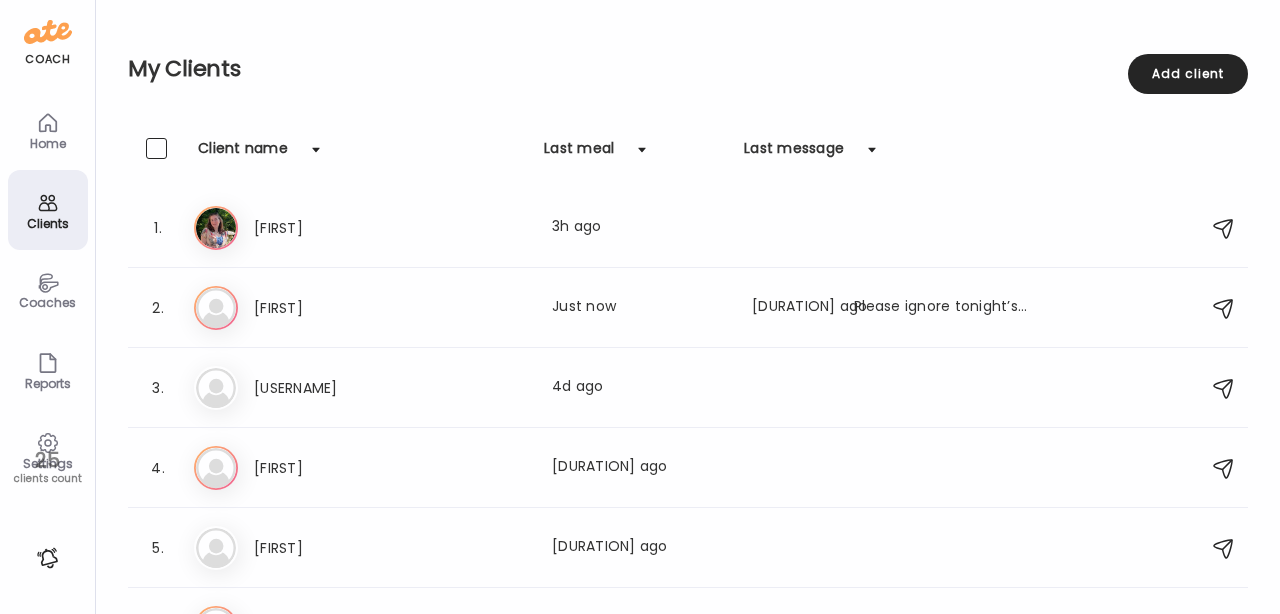 click on "Coaches" at bounding box center (48, 290) 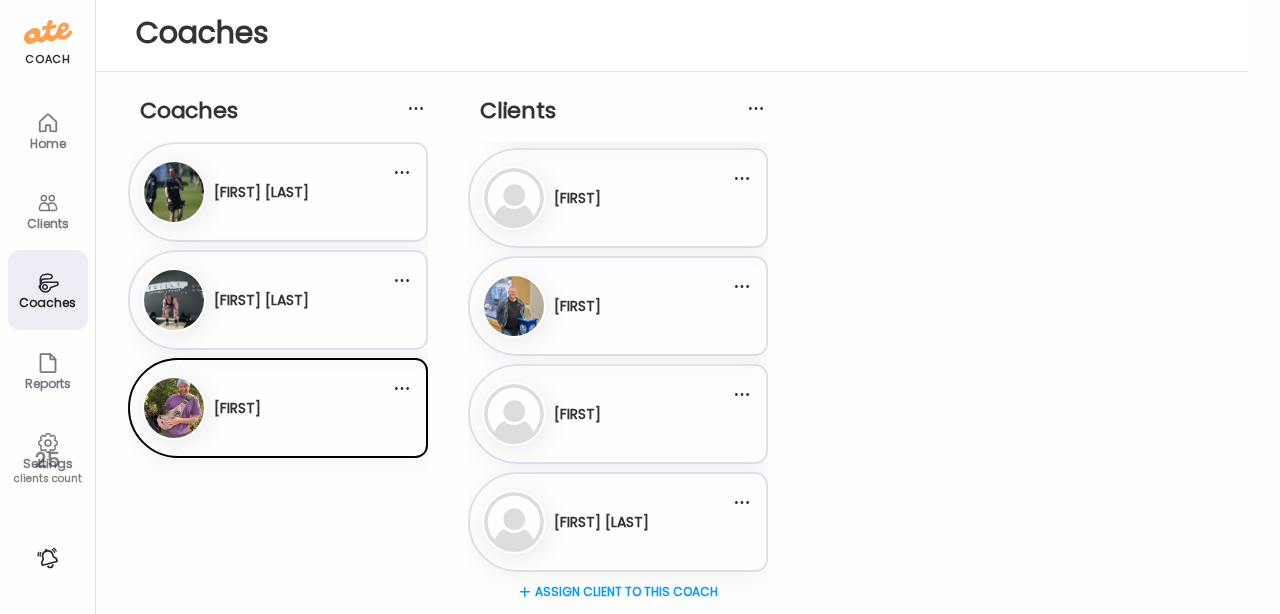 click on "[FIRST] [LAST]" at bounding box center (261, 192) 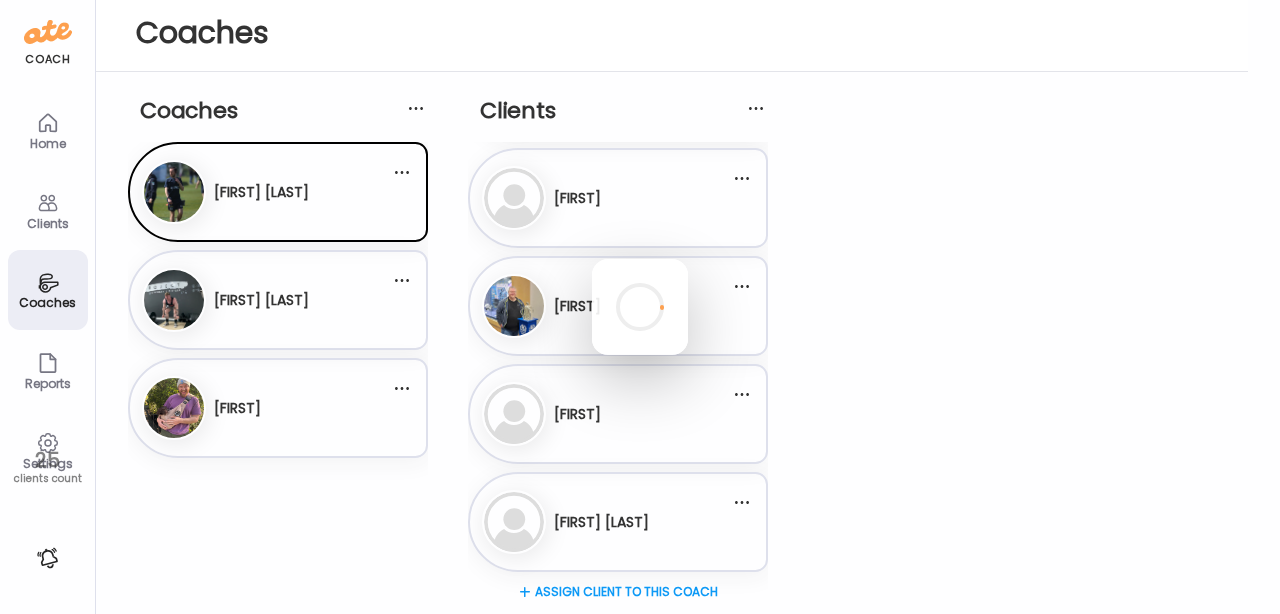 scroll, scrollTop: 0, scrollLeft: 0, axis: both 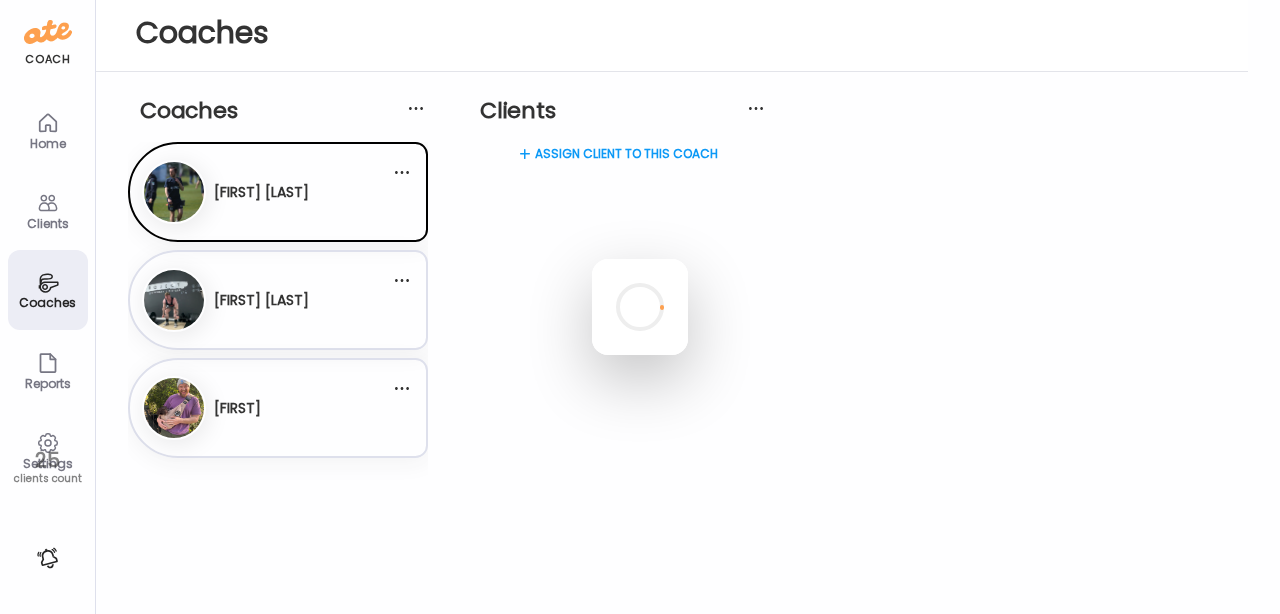 click at bounding box center [640, 307] 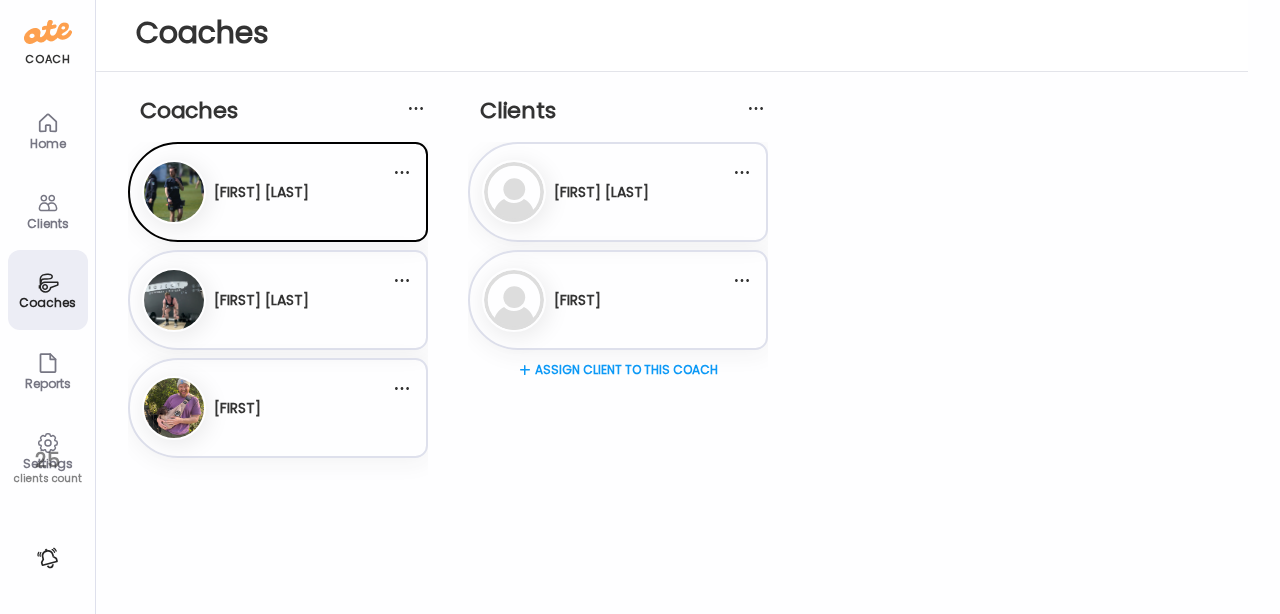 click on "[FIRST]
[FIRST]" at bounding box center (266, 408) 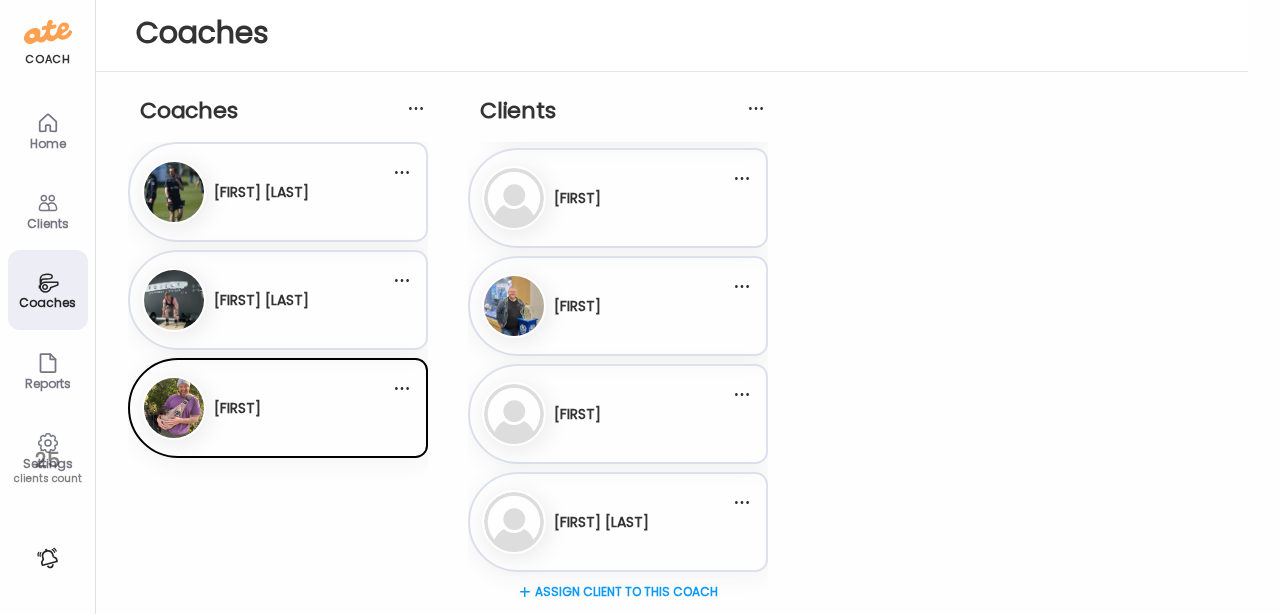 scroll, scrollTop: 0, scrollLeft: 0, axis: both 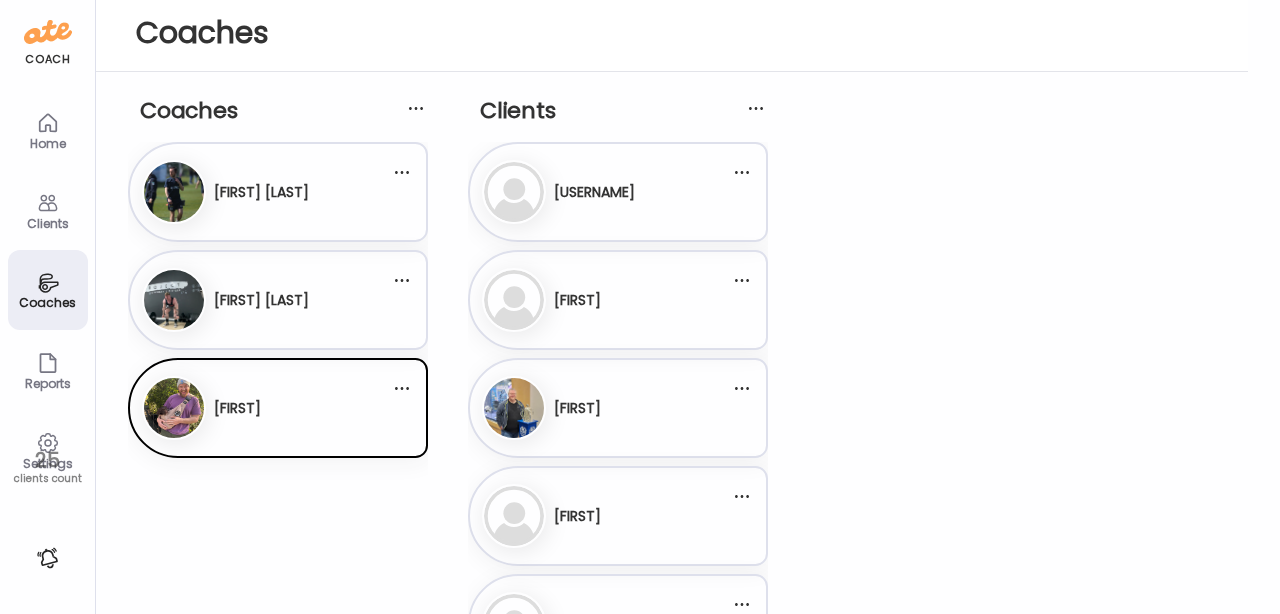 click on "[FIRST]
[FIRST] [LAST]" at bounding box center (266, 192) 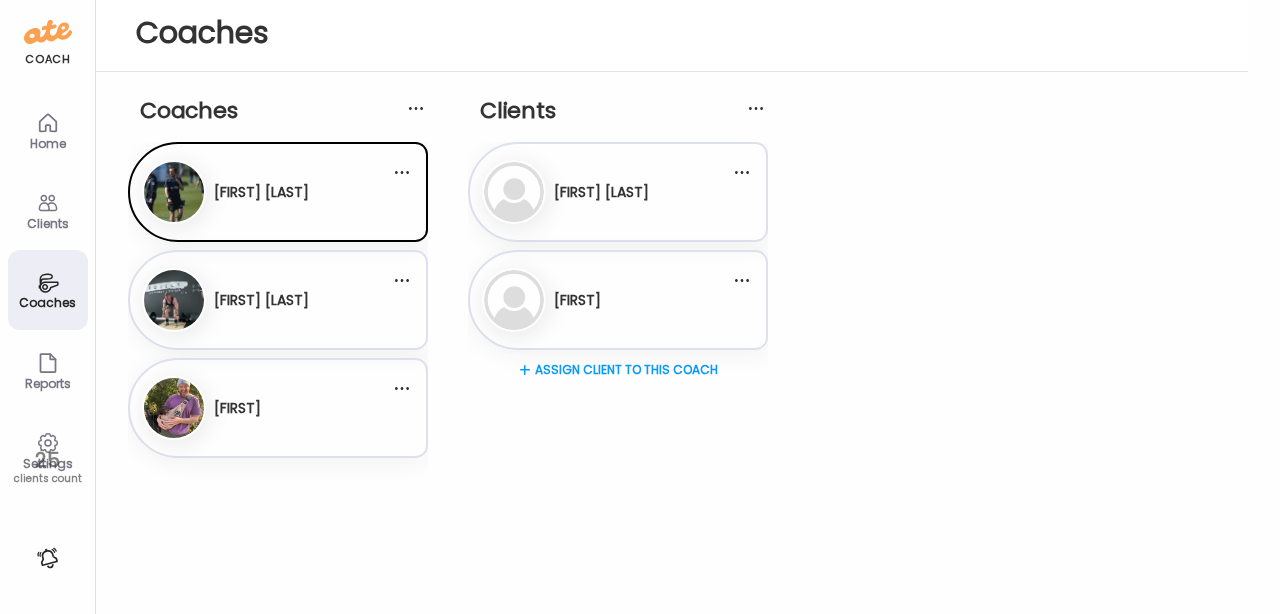 click on "[FIRST] [LAST]" at bounding box center (266, 300) 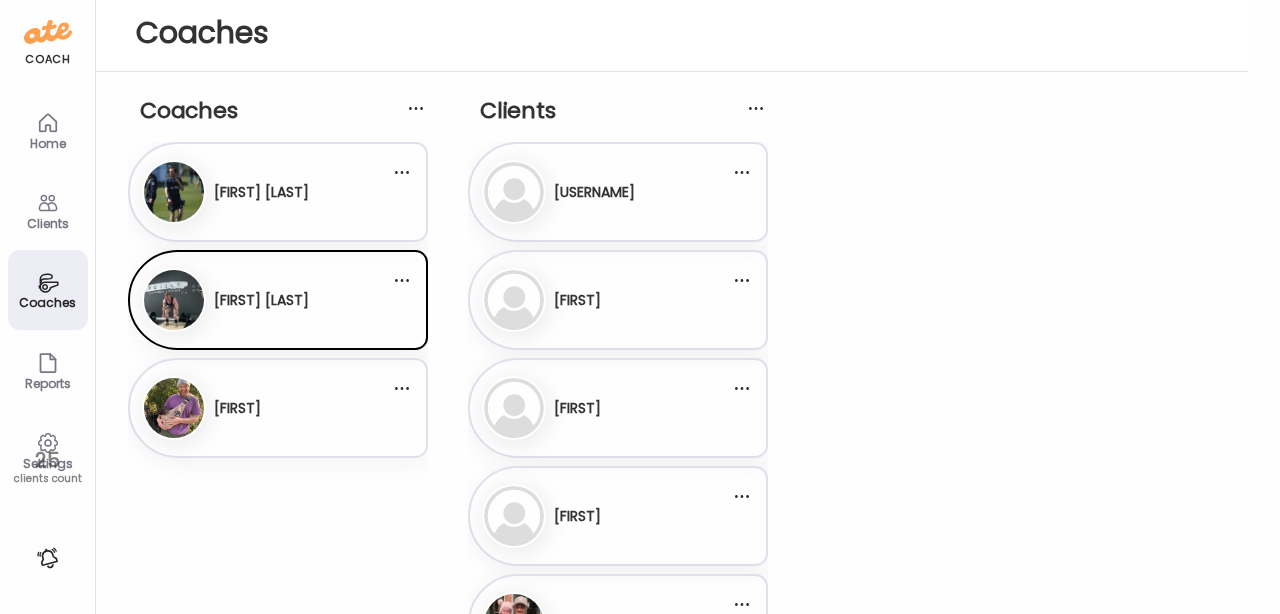 click on "Coaches
[FIRST]
[FIRST] [LAST]
[FIRST]
[FIRST] [LAST]
[FIRST]
[FIRST]" at bounding box center [298, 406] 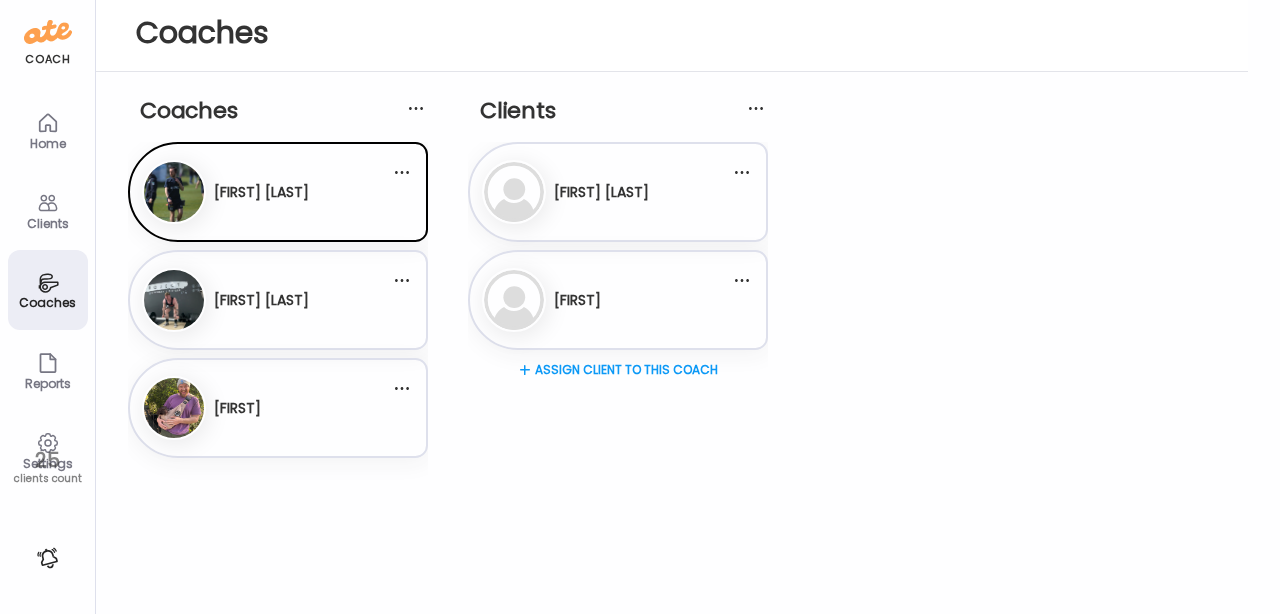 click on "Customize your cookie preferences
We respect your right to privacy. You can choose not to allow some types of cookies. Your cookie preferences will apply across our website.
Necessary
These cookies are necessary for the website to function properly and cannot be switched off. They help with things like logging in and setting your privacy preferences.
Off
On
Analytical
Off On Advertising" at bounding box center [640, 12] 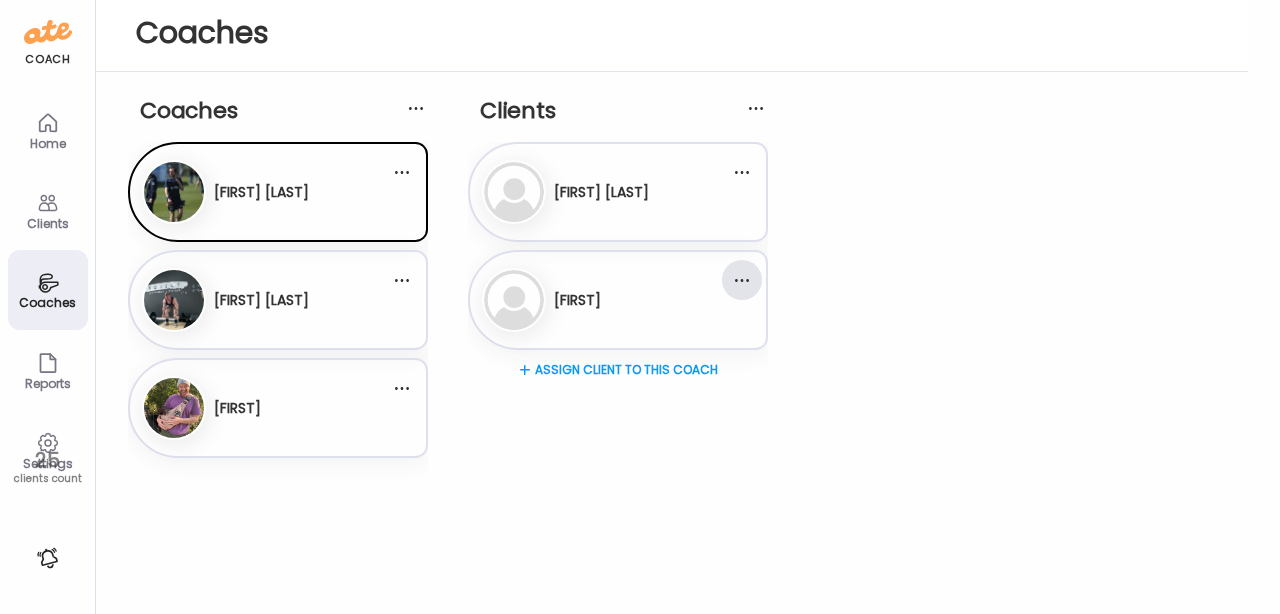 click at bounding box center (742, 280) 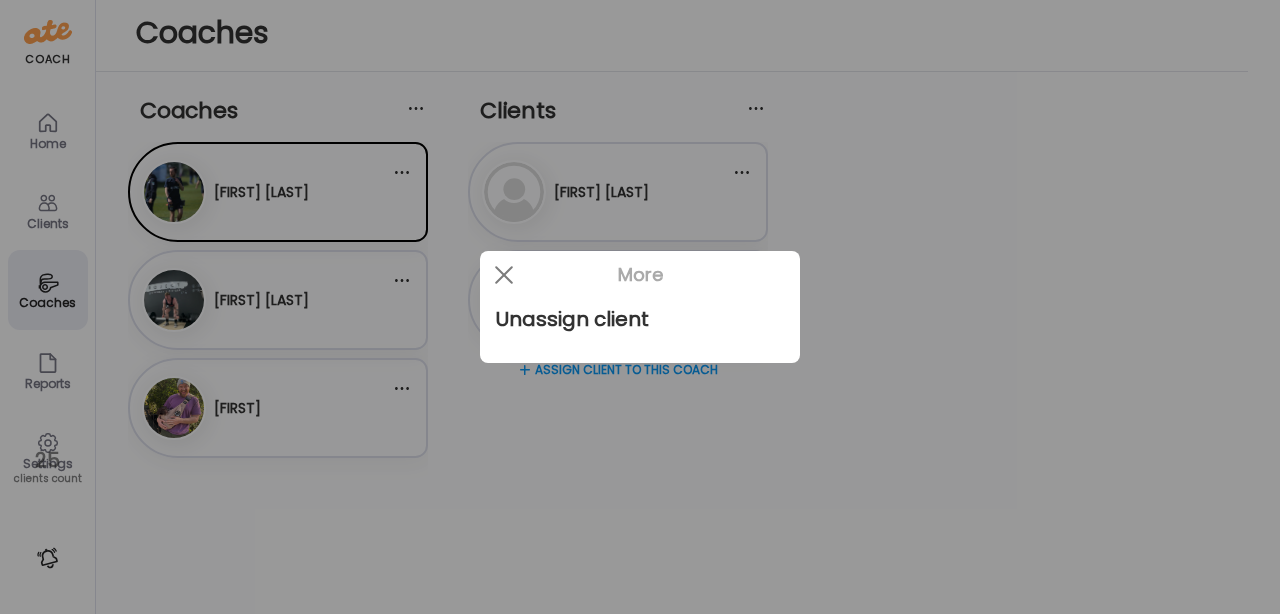 click on "Unassign client" at bounding box center [640, 319] 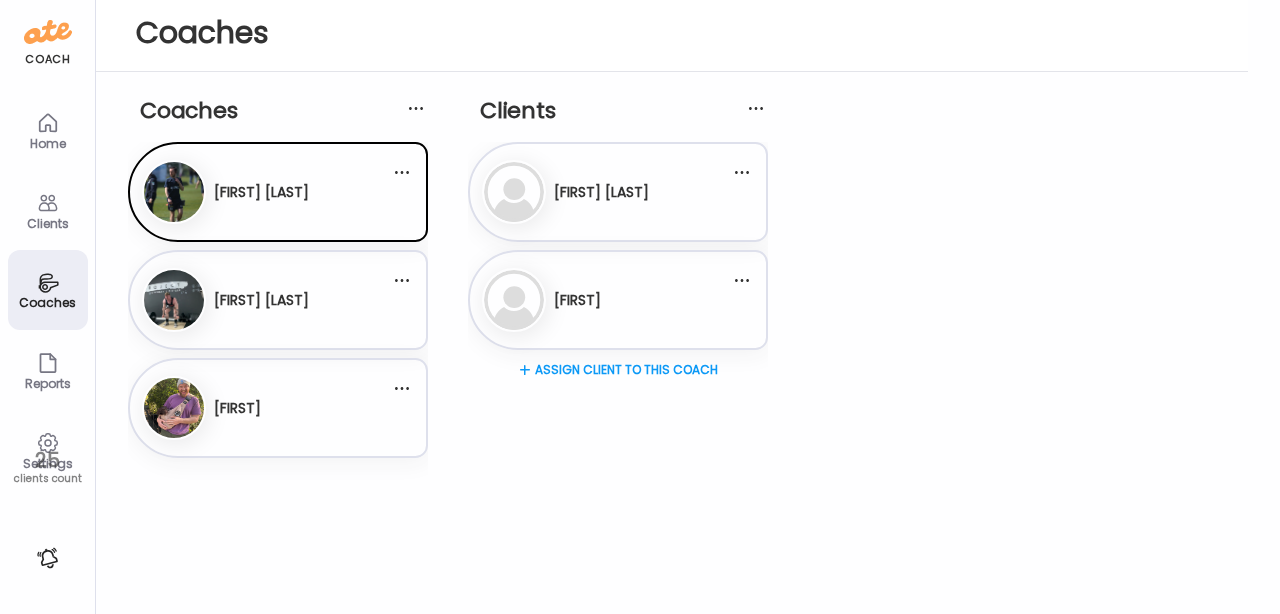 click on "[FIRST]
[FIRST]" at bounding box center (266, 408) 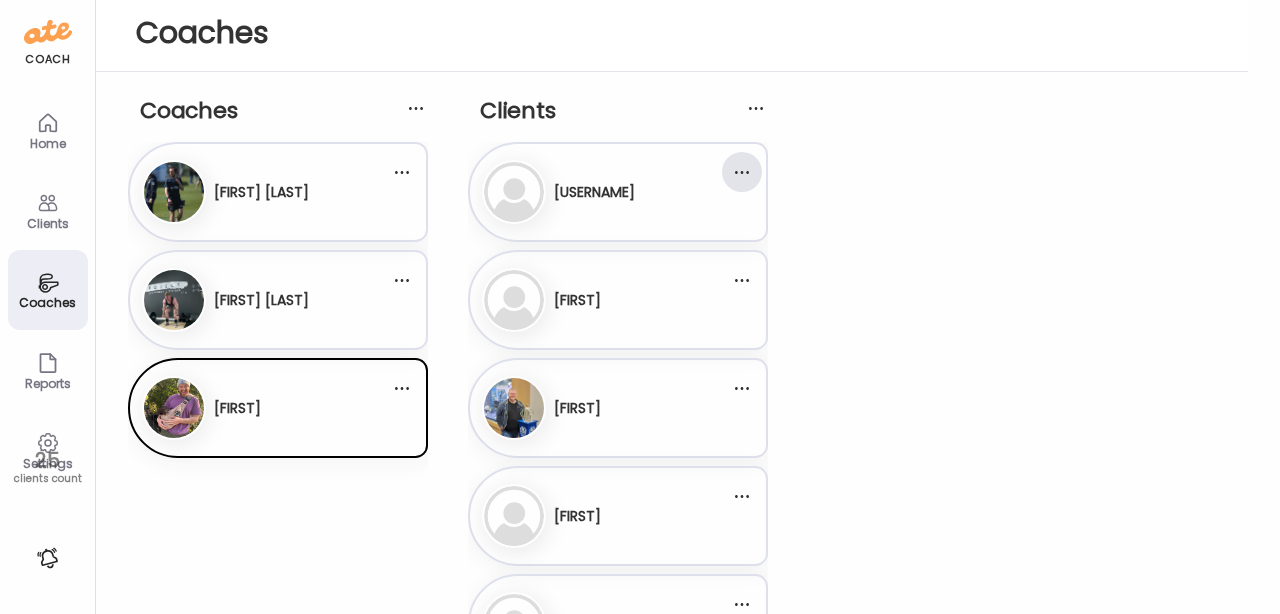 click at bounding box center (742, 172) 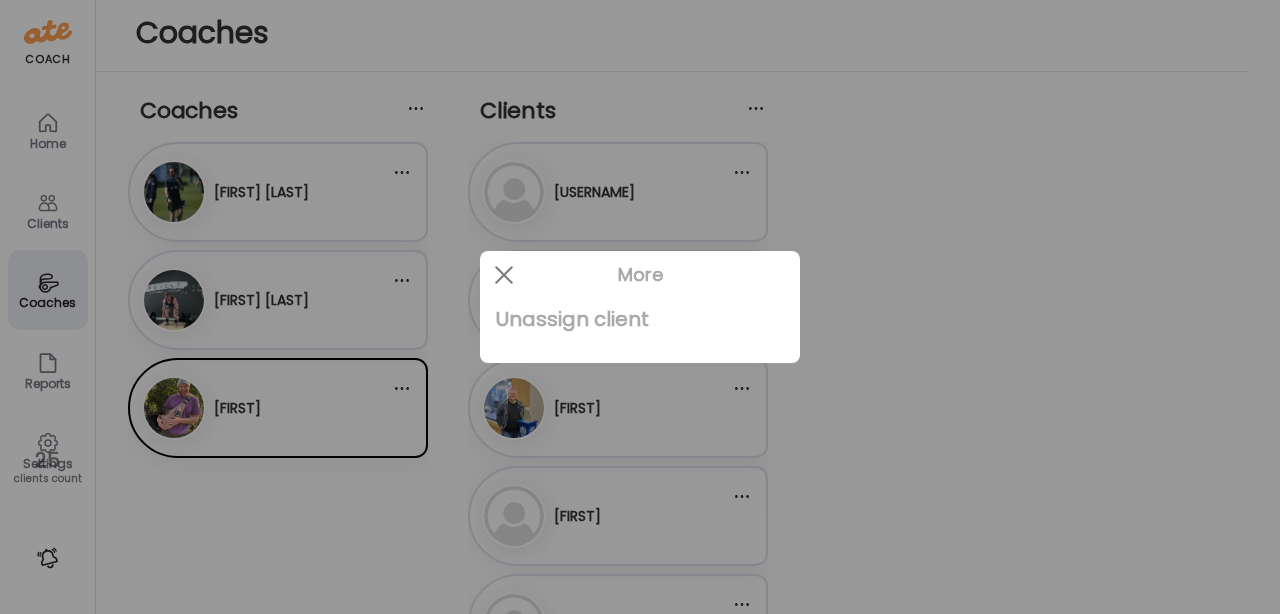 click on "Unassign client" at bounding box center [640, 319] 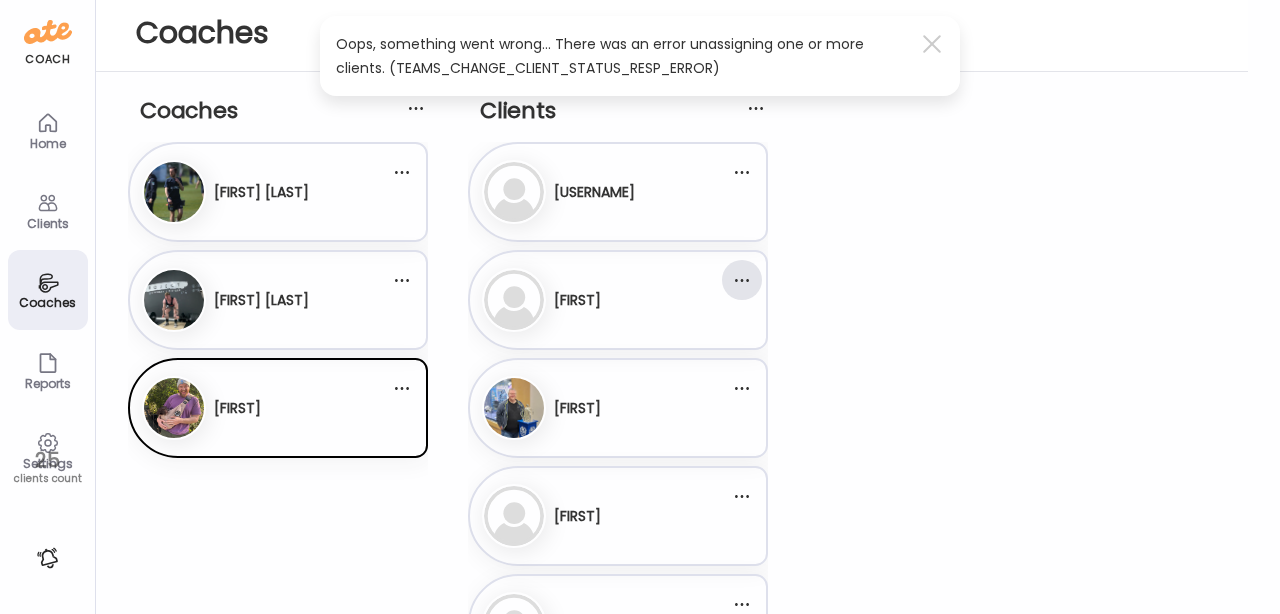 click at bounding box center (742, 280) 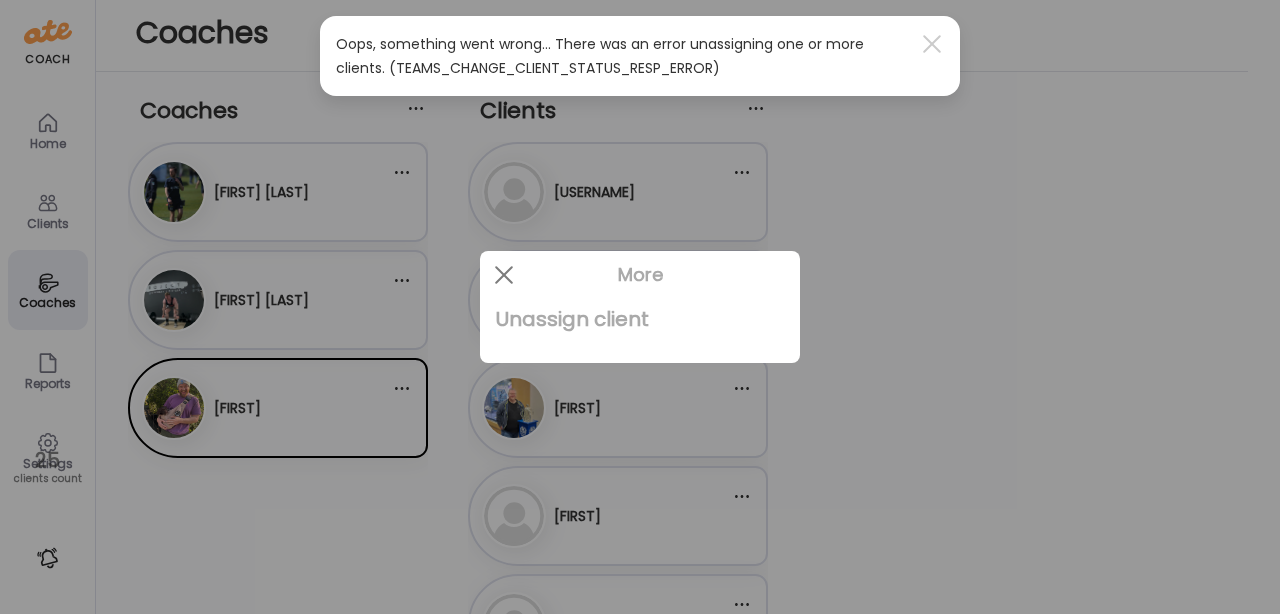 click on "Unassign client" at bounding box center (640, 319) 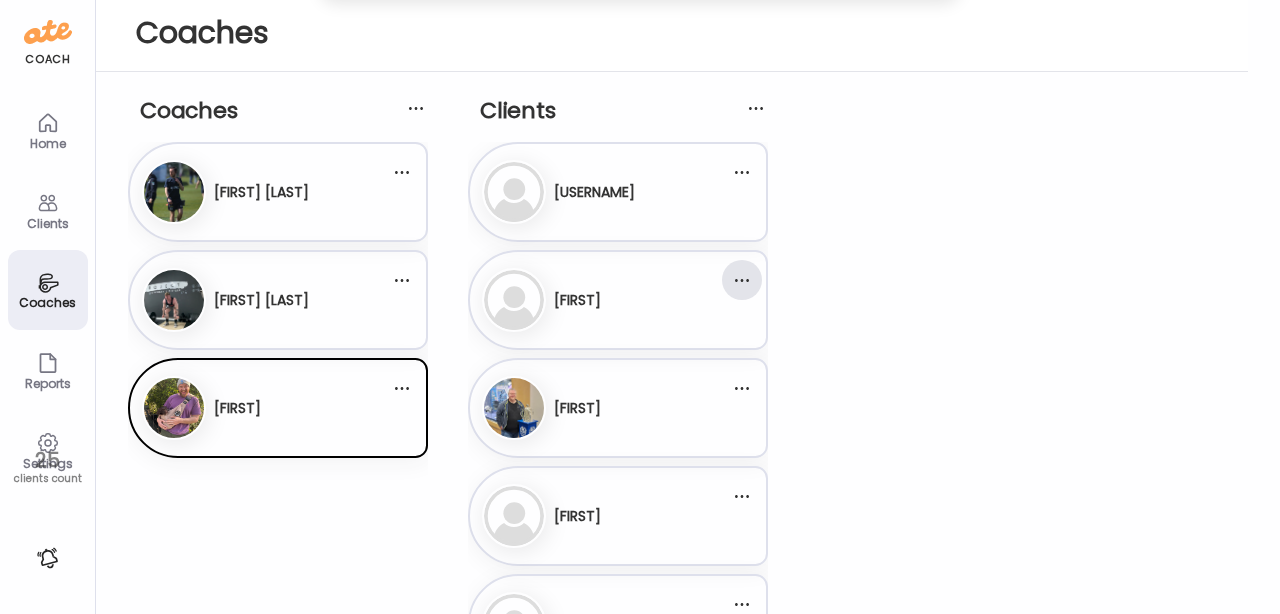 click at bounding box center [742, 280] 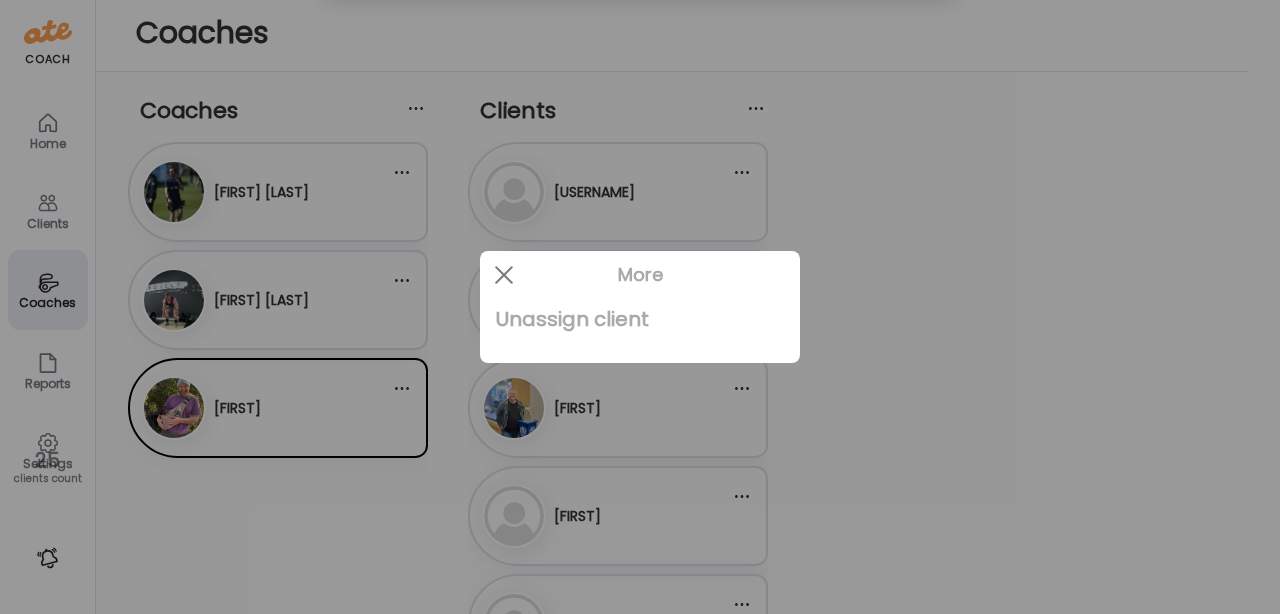 click on "Unassign client" at bounding box center (640, 319) 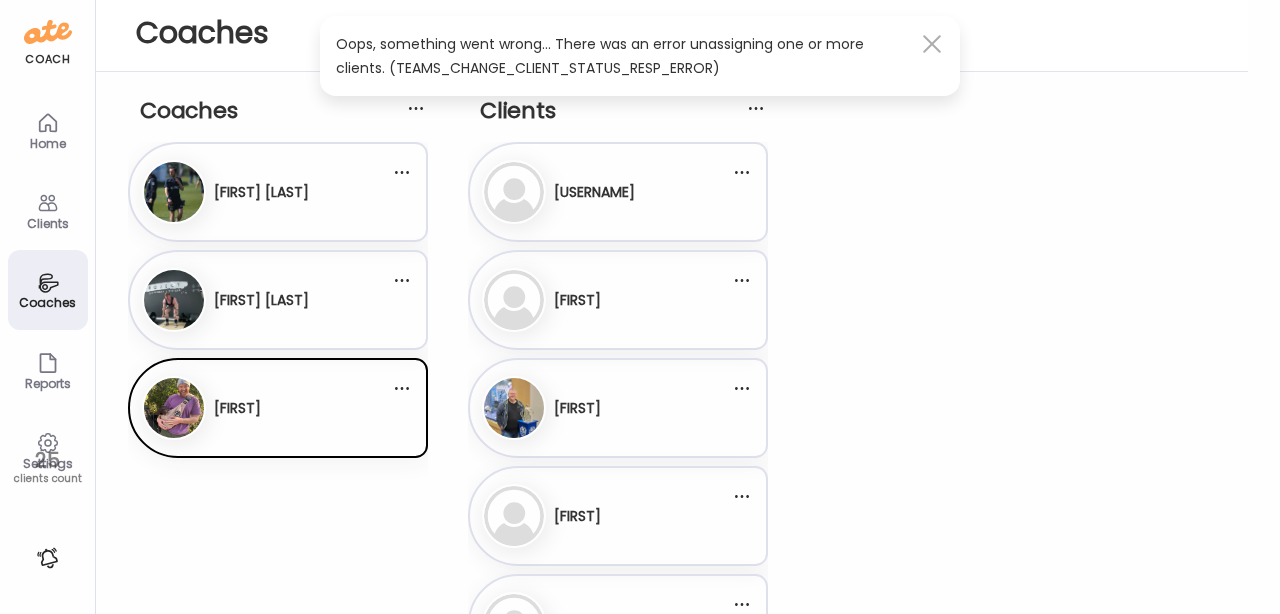 click at bounding box center [932, 44] 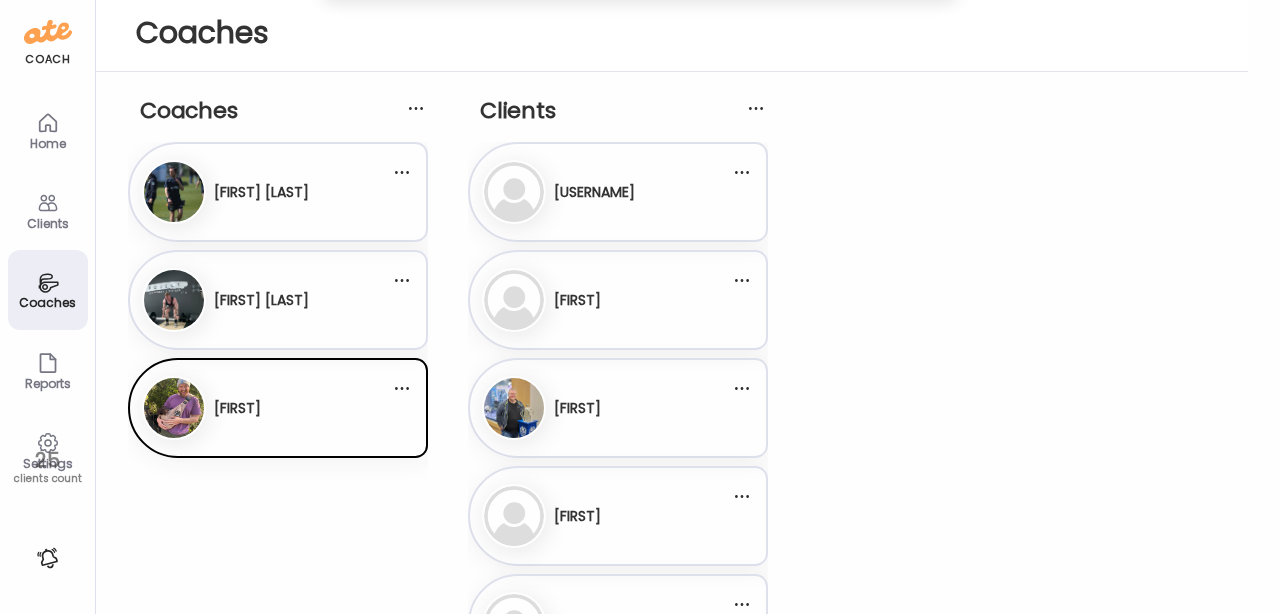 scroll, scrollTop: 102, scrollLeft: 0, axis: vertical 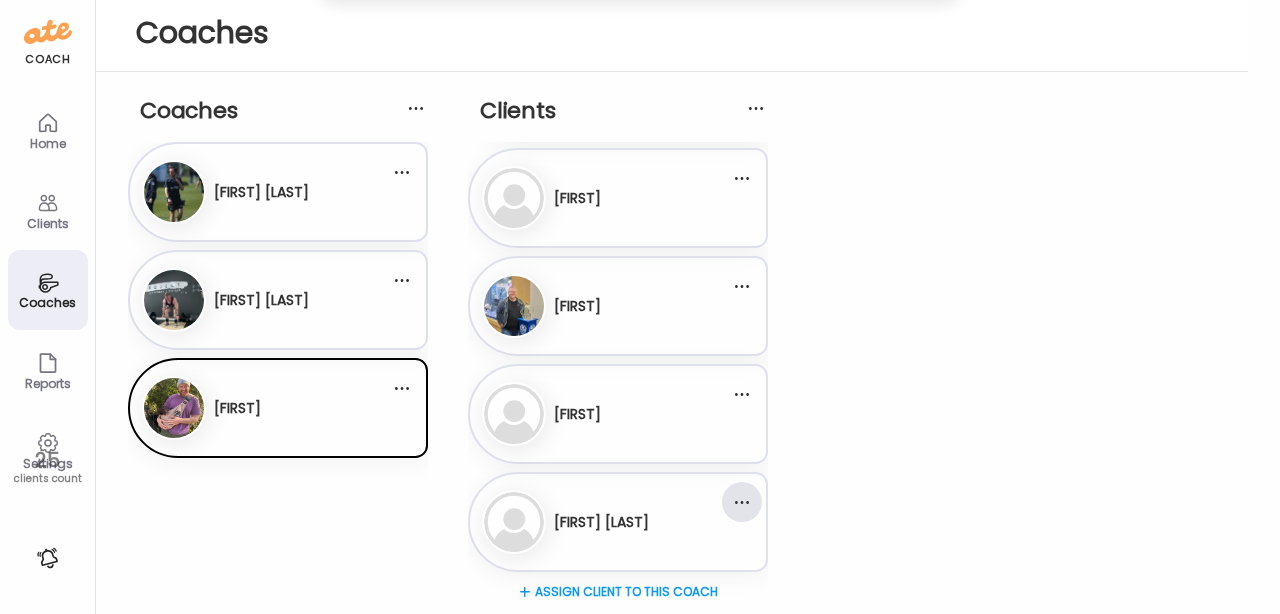 click at bounding box center (742, 502) 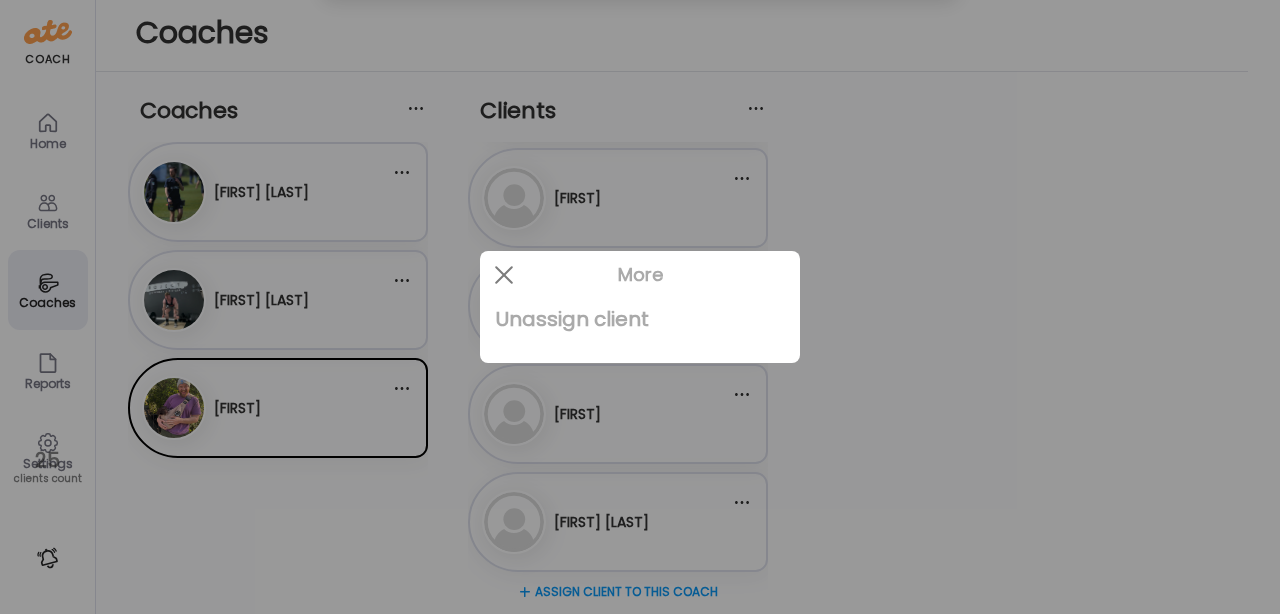 click on "Unassign client" at bounding box center [640, 319] 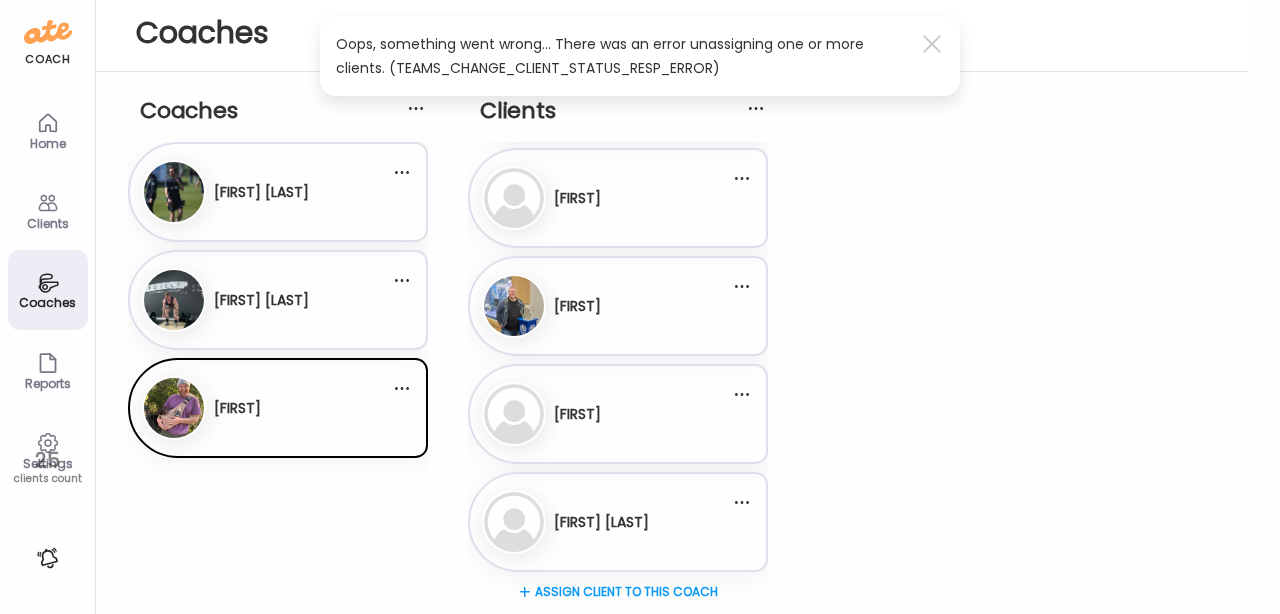 click on "[FIRST] [LAST]" at bounding box center [261, 300] 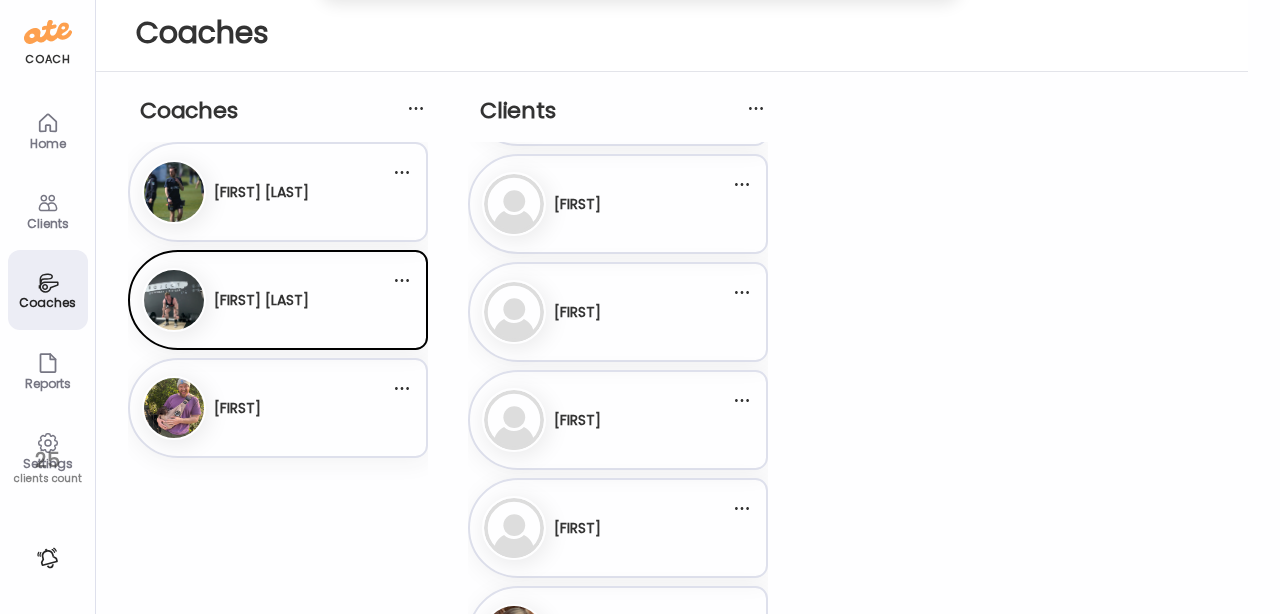 scroll, scrollTop: 966, scrollLeft: 0, axis: vertical 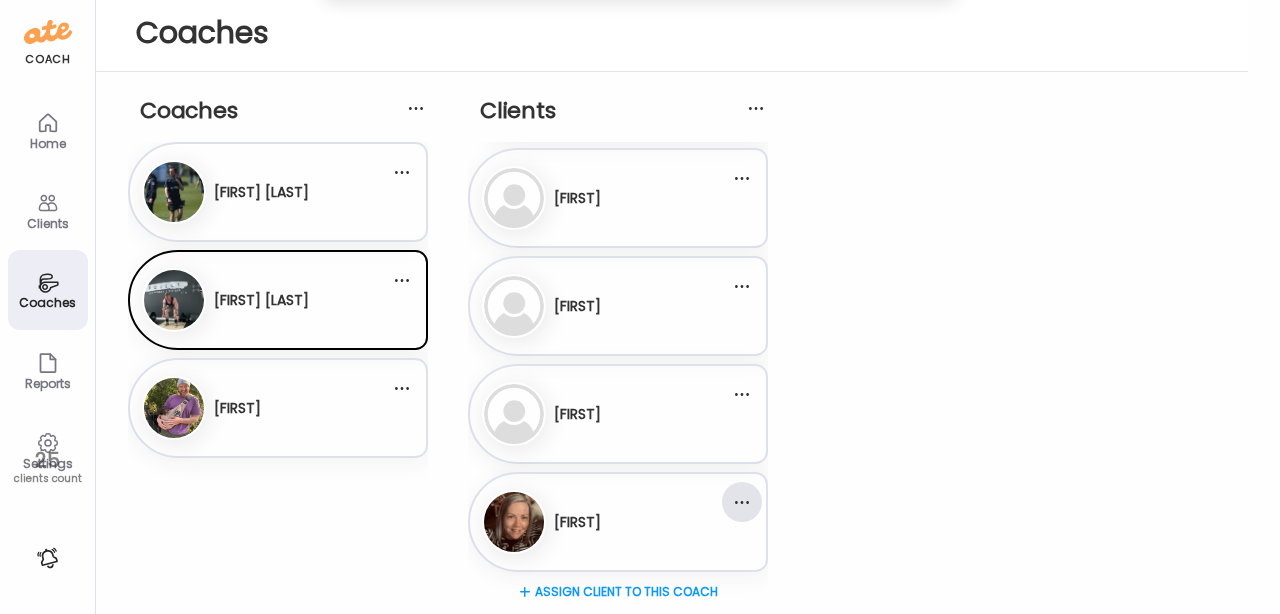click at bounding box center [742, 502] 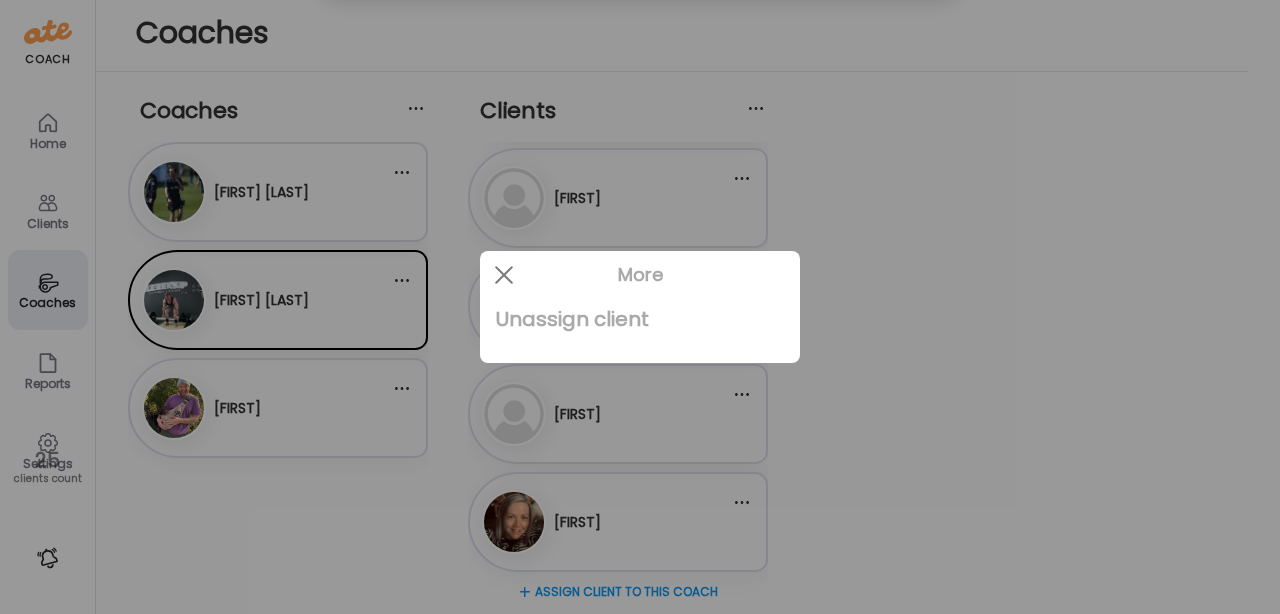 click on "Unassign client" at bounding box center [640, 319] 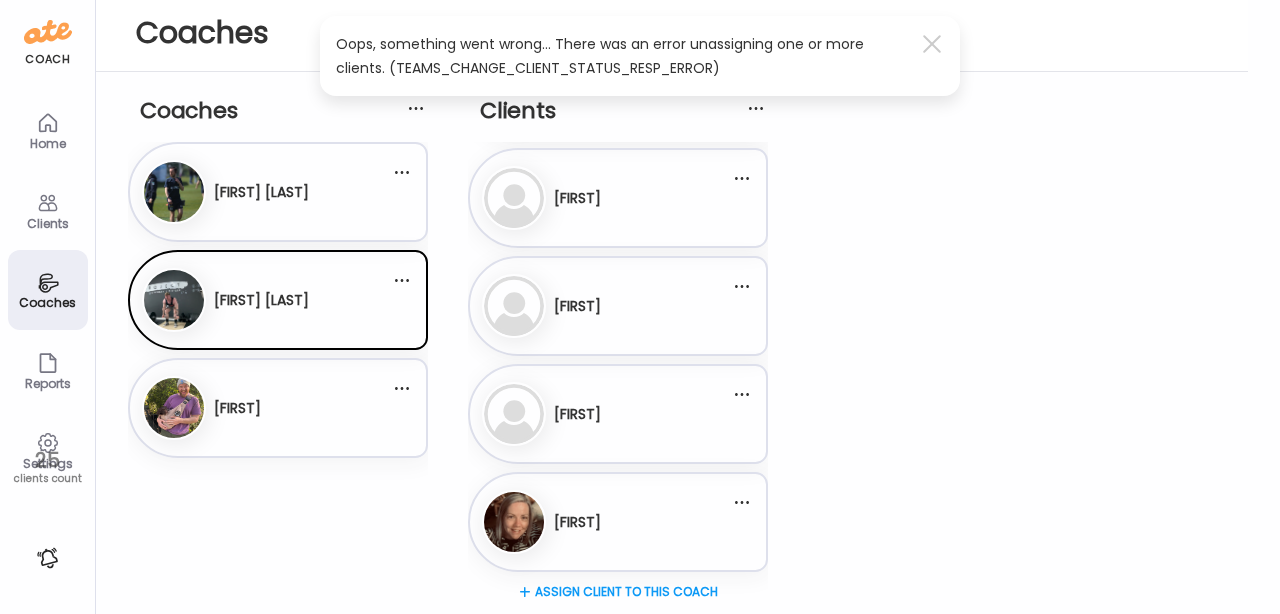 click on "25" at bounding box center (47, 460) 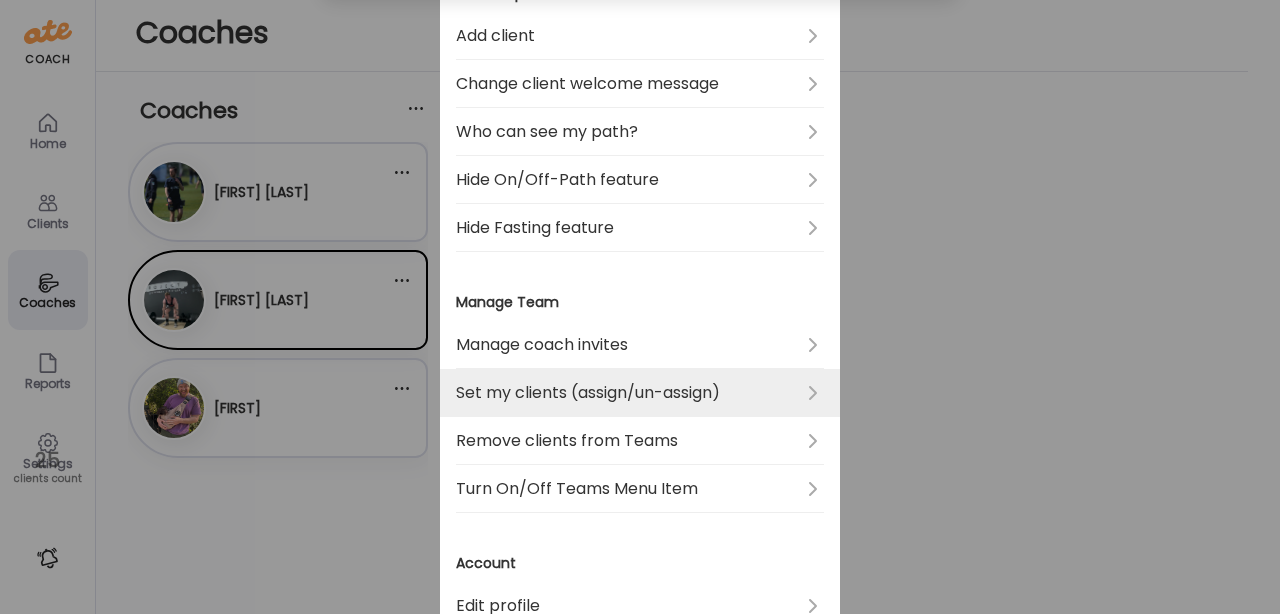 click on "Set my clients (assign/un-assign)" at bounding box center [640, 393] 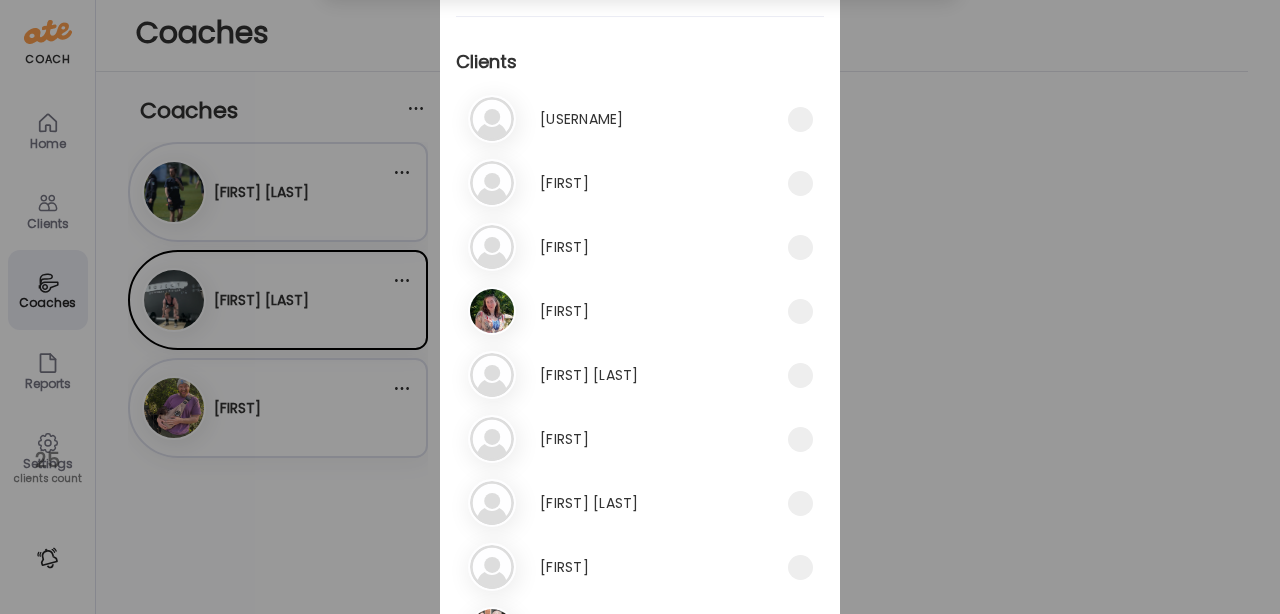 scroll, scrollTop: 334, scrollLeft: 0, axis: vertical 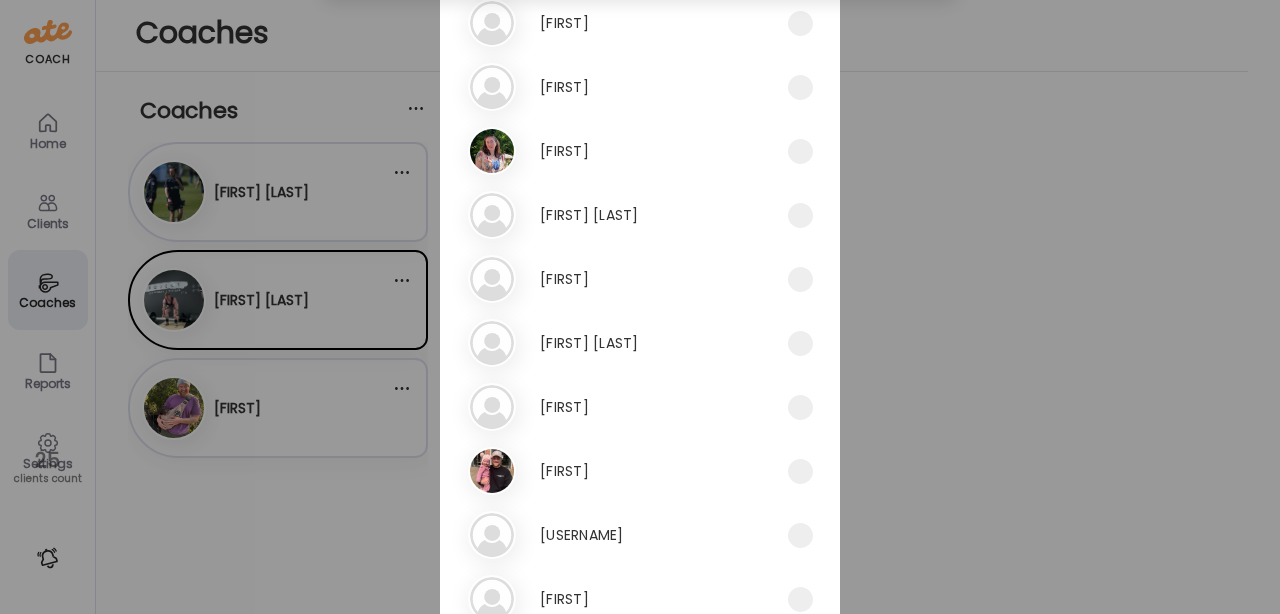 click on "[FIRST] [LAST]" at bounding box center [589, 343] 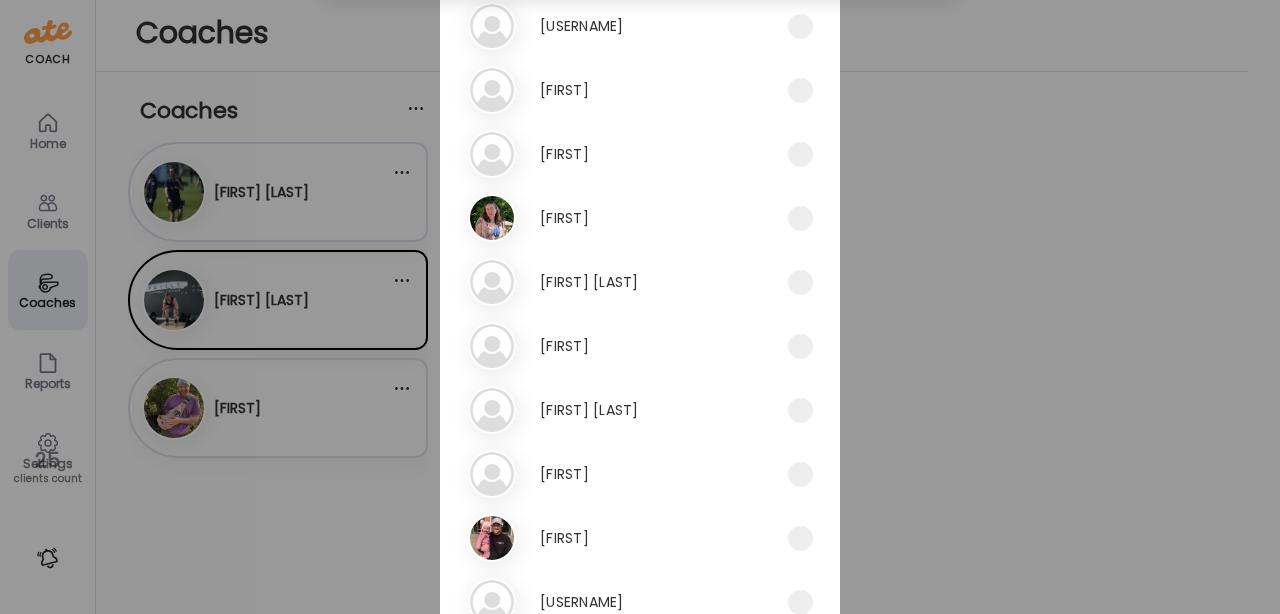 scroll, scrollTop: 271, scrollLeft: 0, axis: vertical 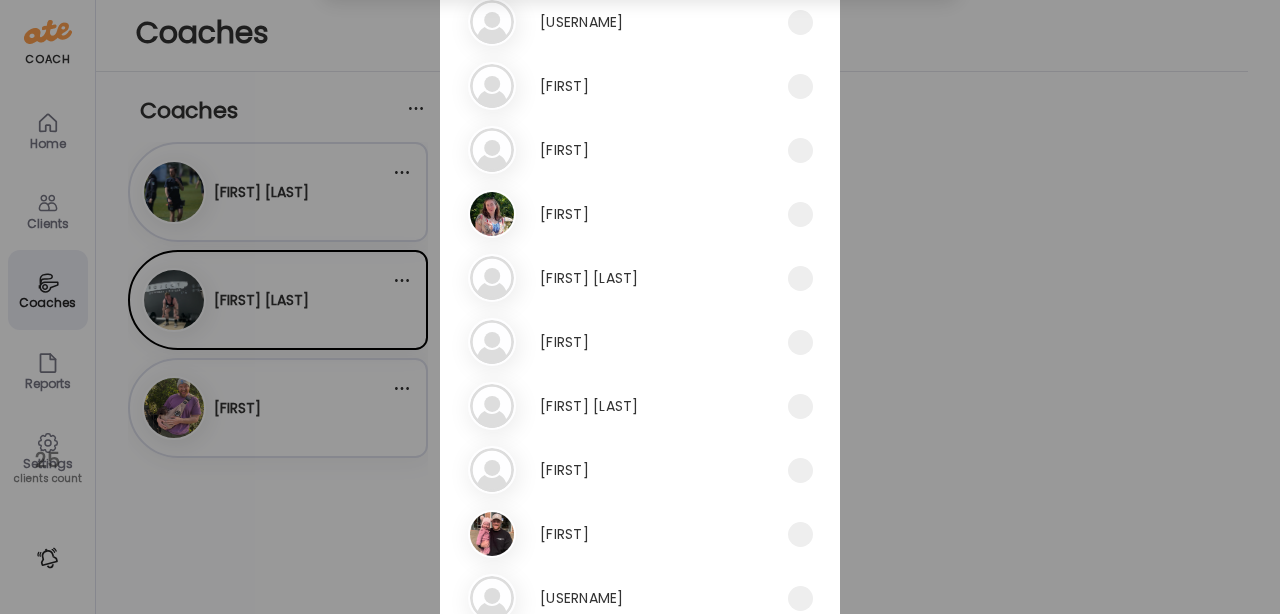 click on "[FIRST]
[FIRST] [LAST]" at bounding box center [628, 406] 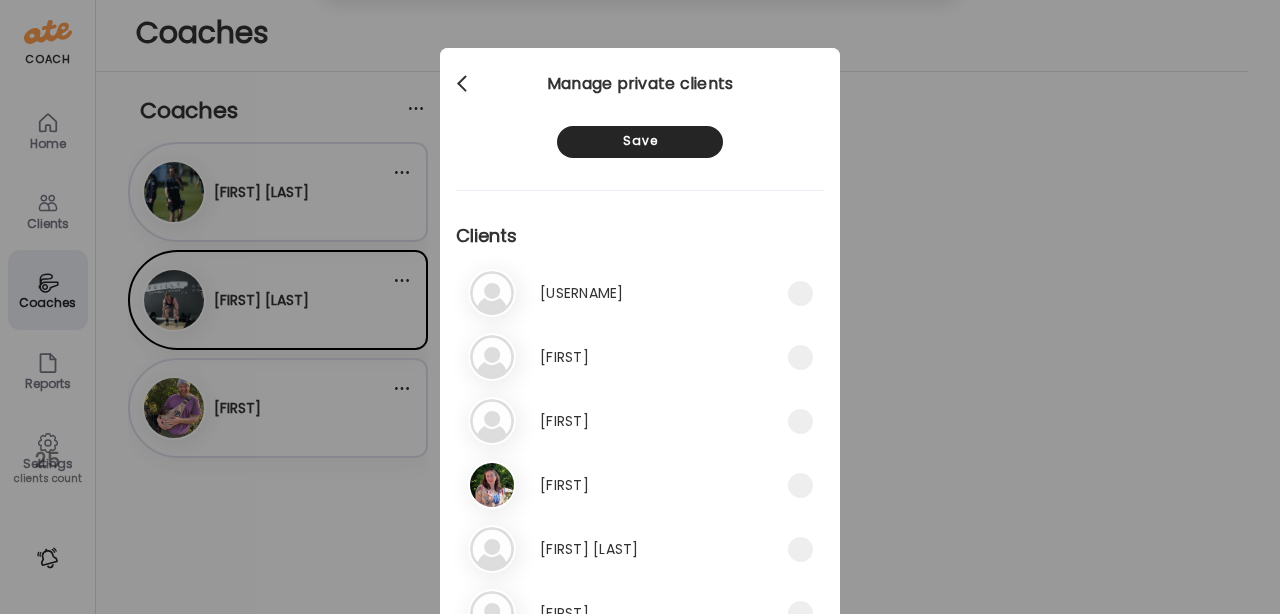 click at bounding box center (462, 80) 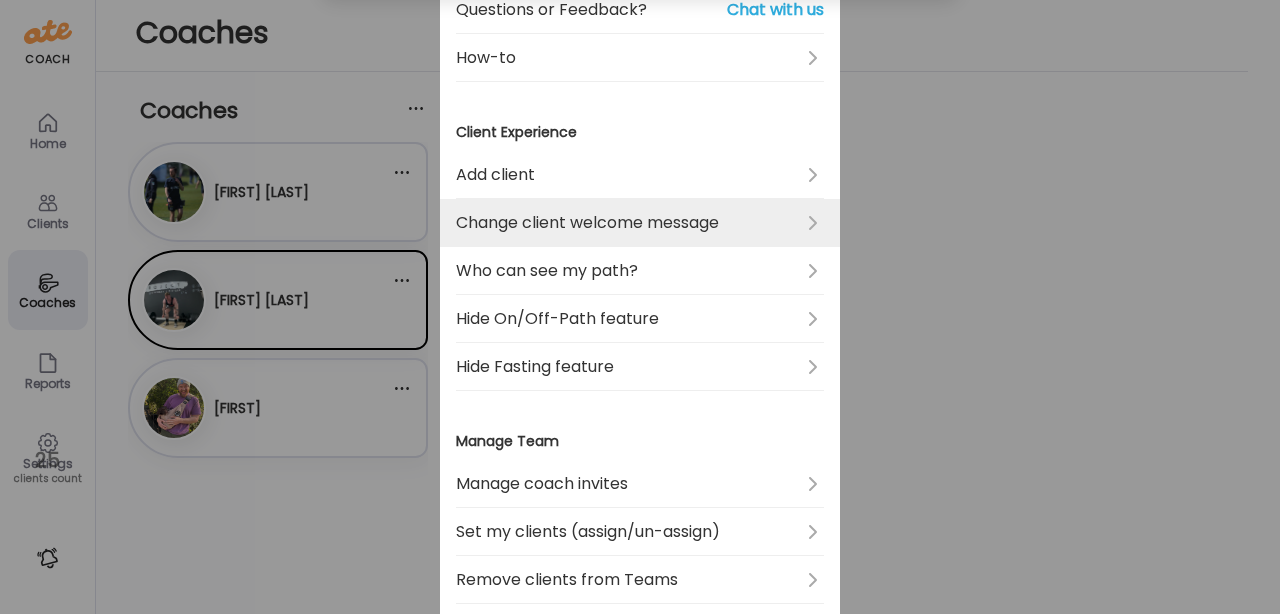 scroll, scrollTop: 337, scrollLeft: 0, axis: vertical 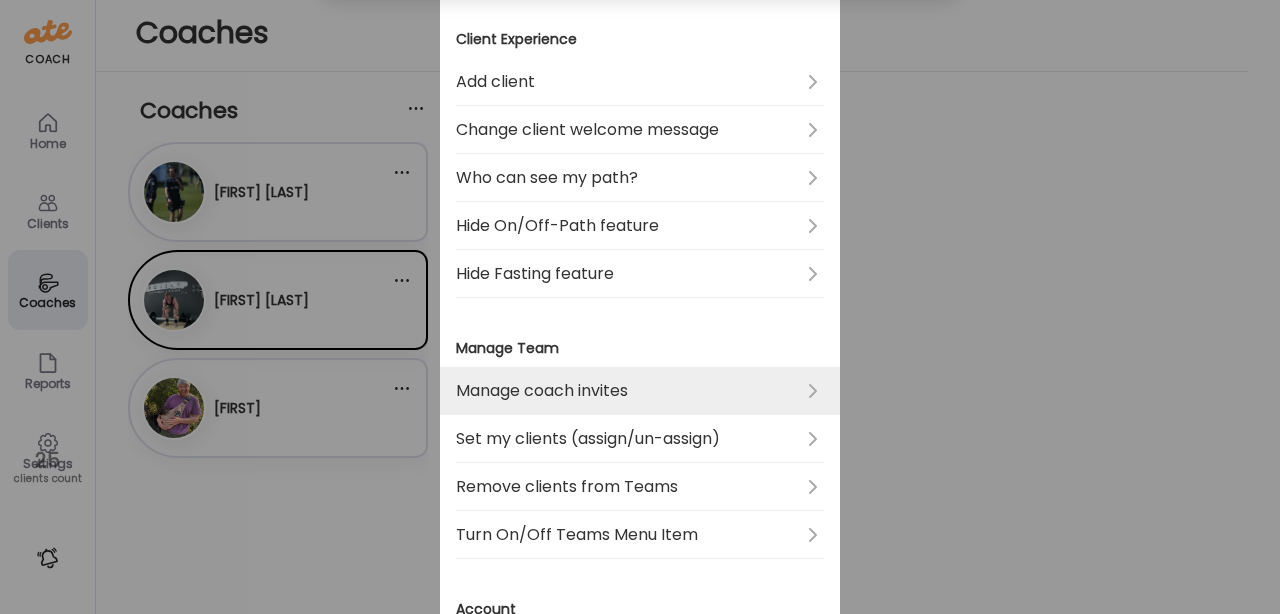 click on "Manage coach invites" at bounding box center (640, 391) 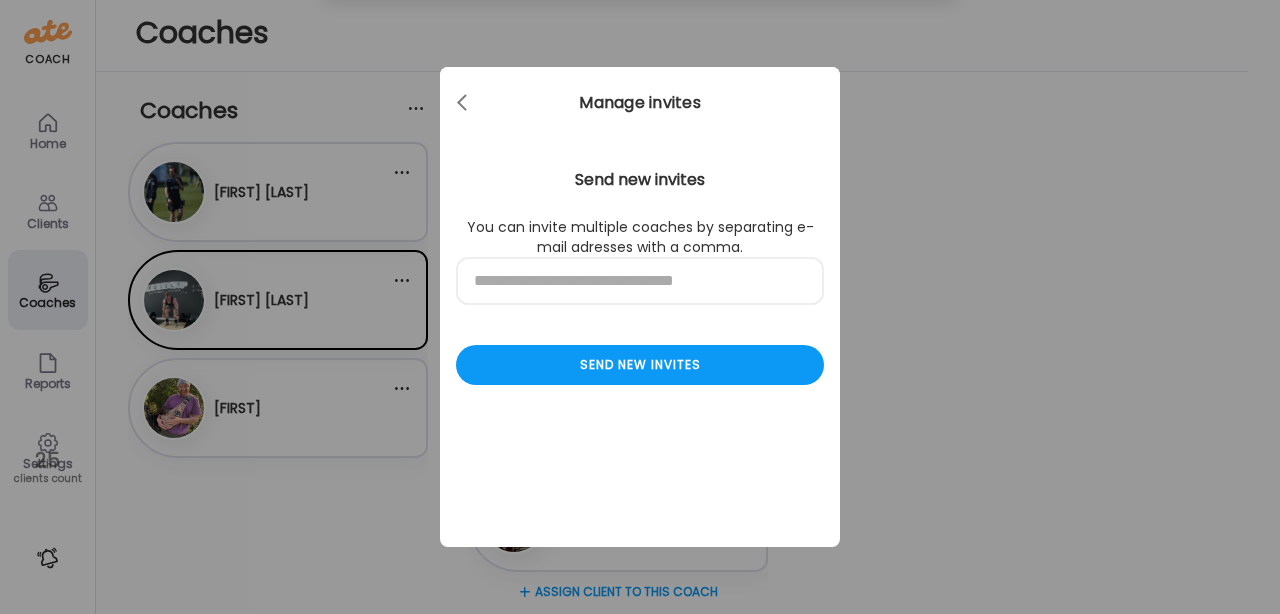 scroll, scrollTop: 0, scrollLeft: 0, axis: both 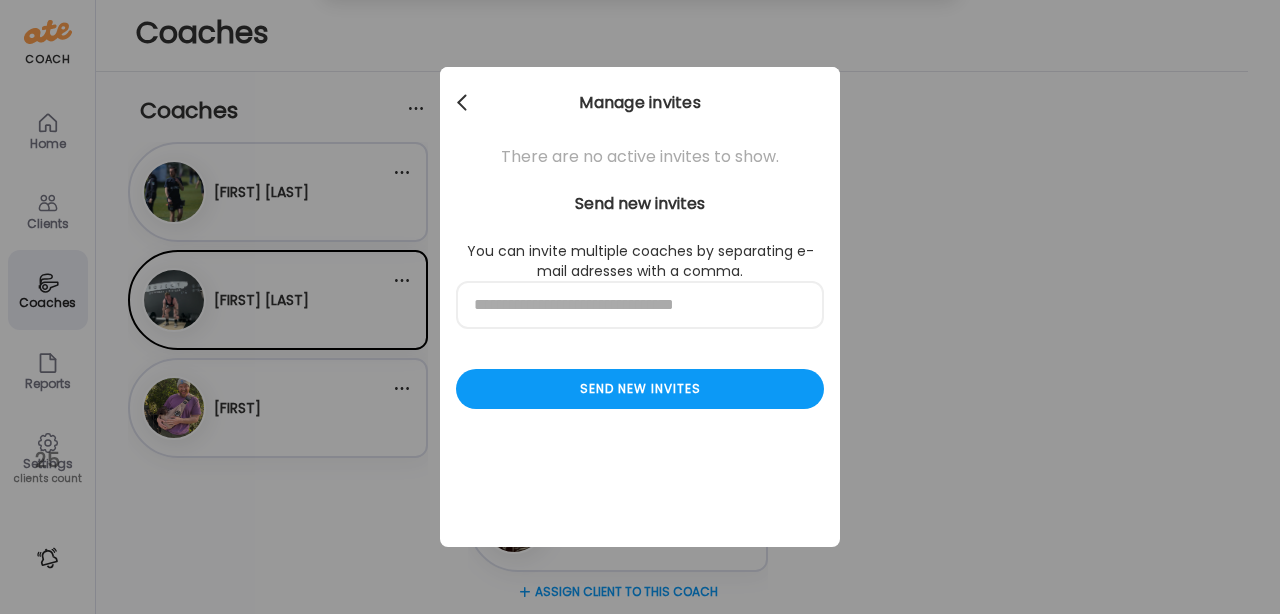click at bounding box center (462, 99) 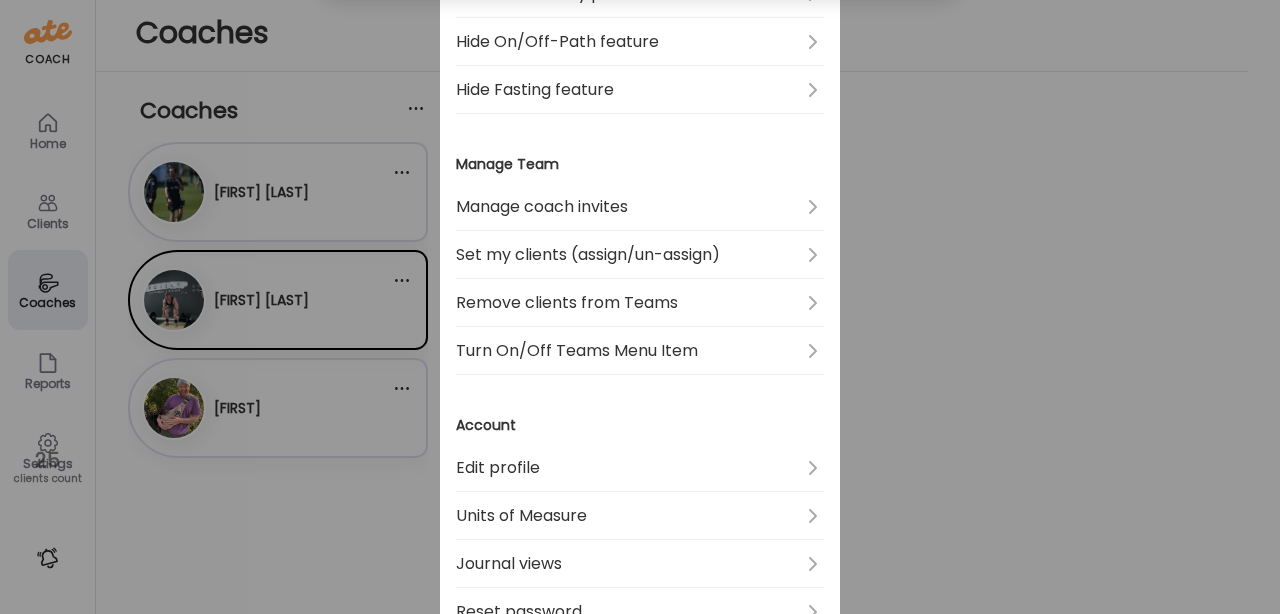 scroll, scrollTop: 538, scrollLeft: 0, axis: vertical 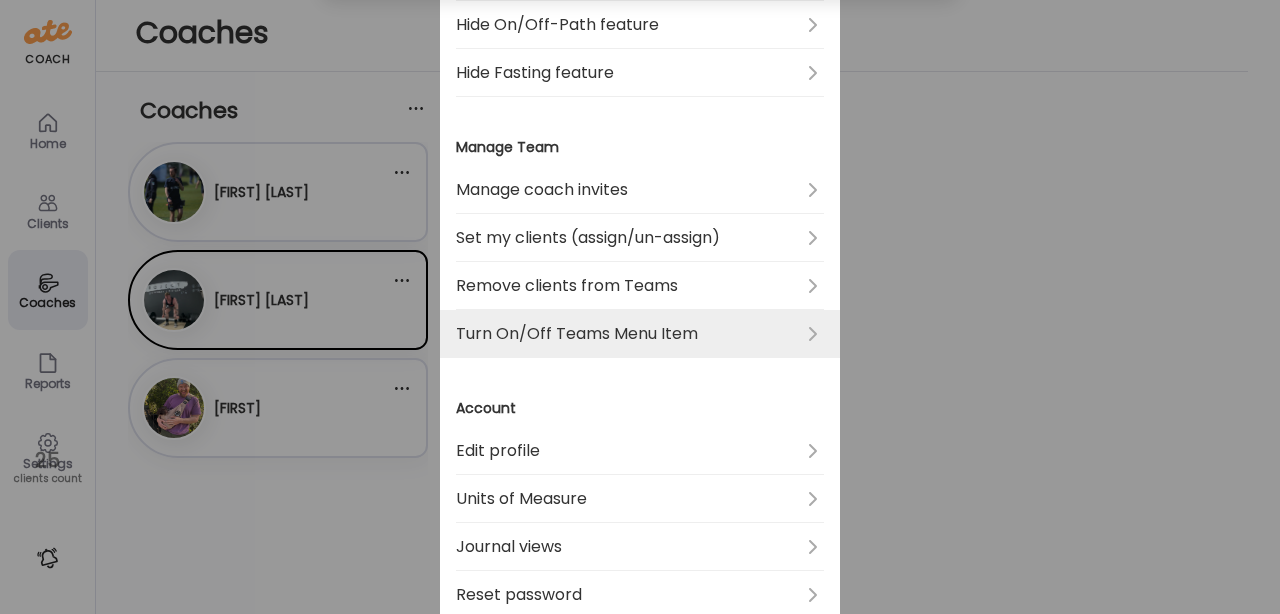 click on "Turn On/Off Teams Menu Item" at bounding box center (640, 334) 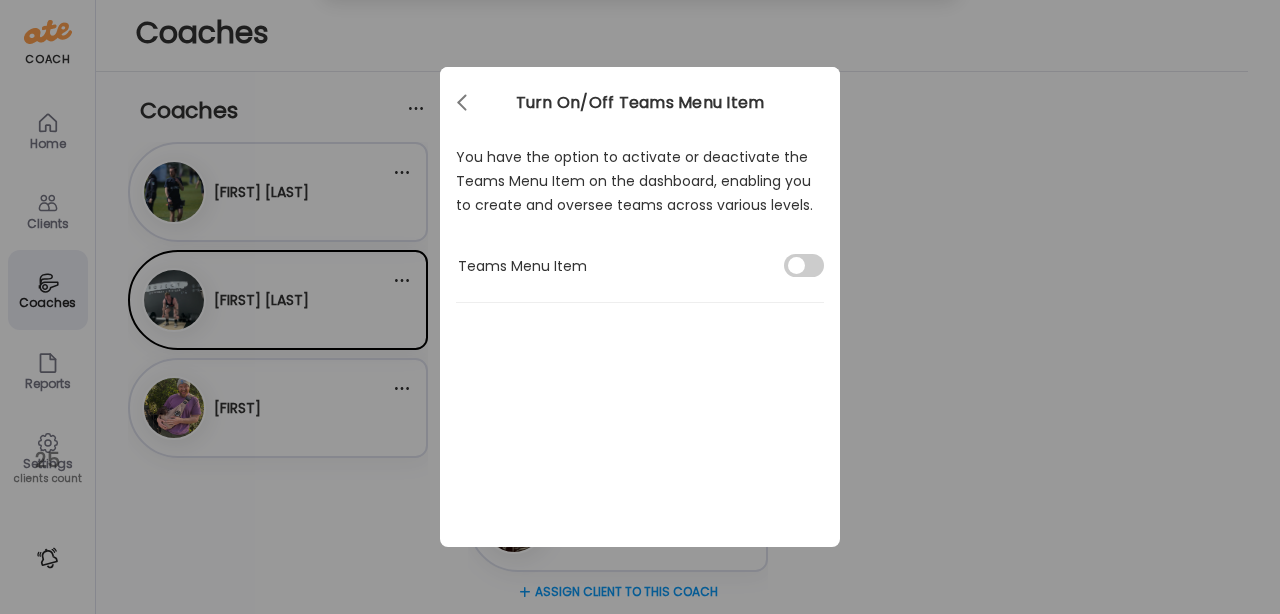 scroll, scrollTop: 0, scrollLeft: 0, axis: both 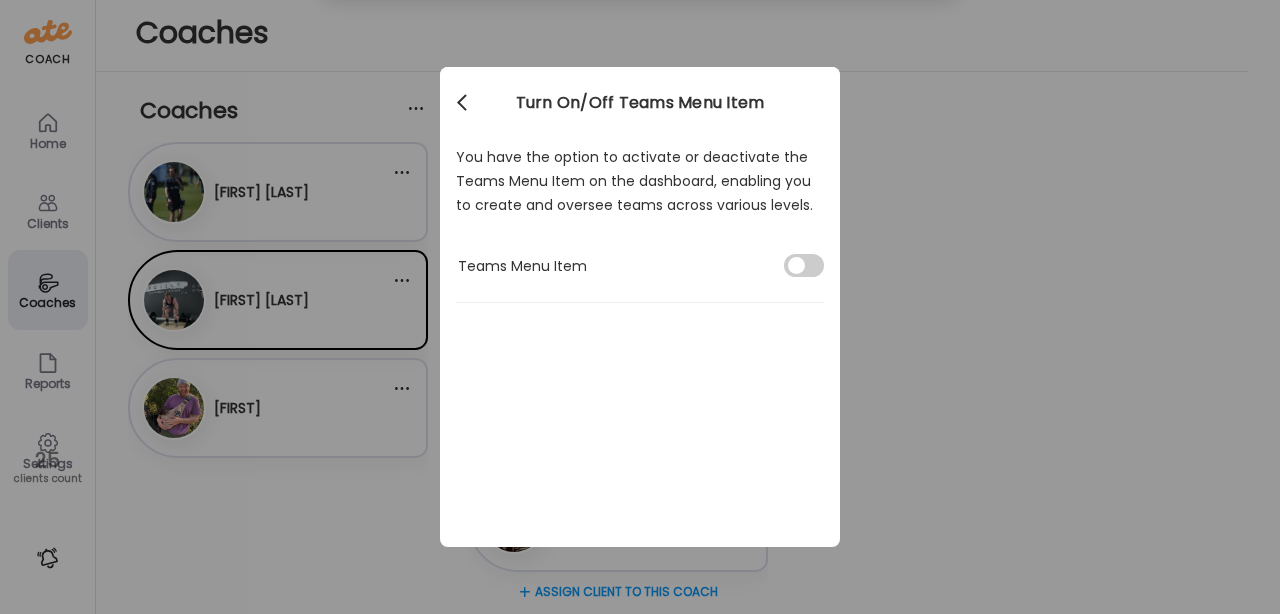 click at bounding box center (464, 103) 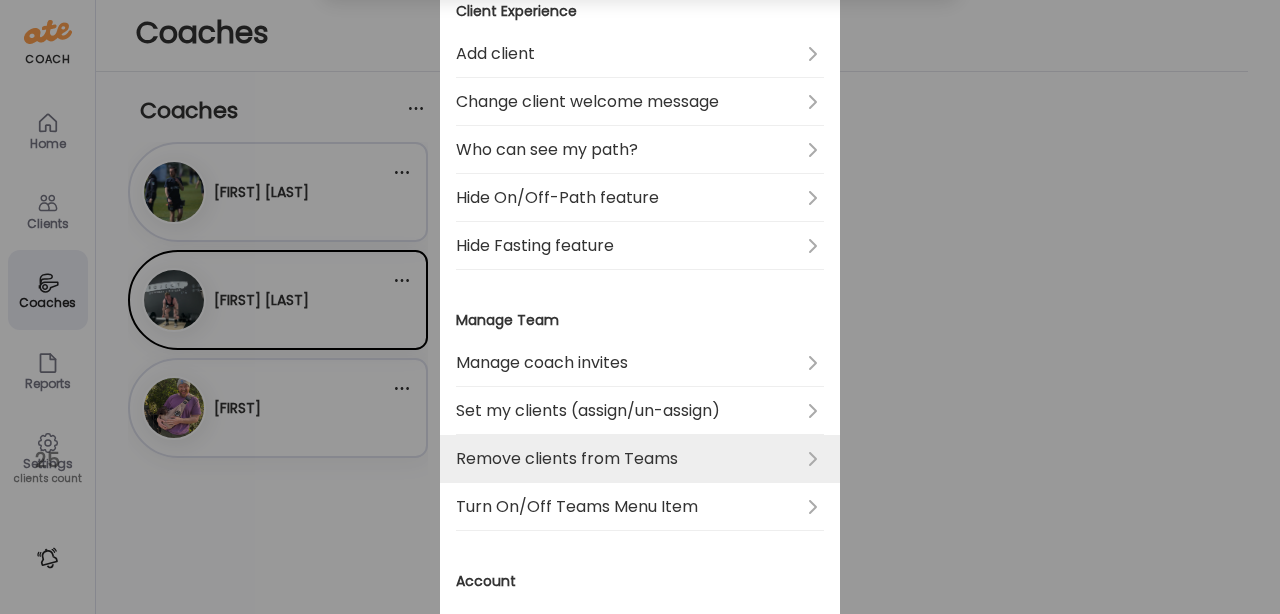 scroll, scrollTop: 388, scrollLeft: 0, axis: vertical 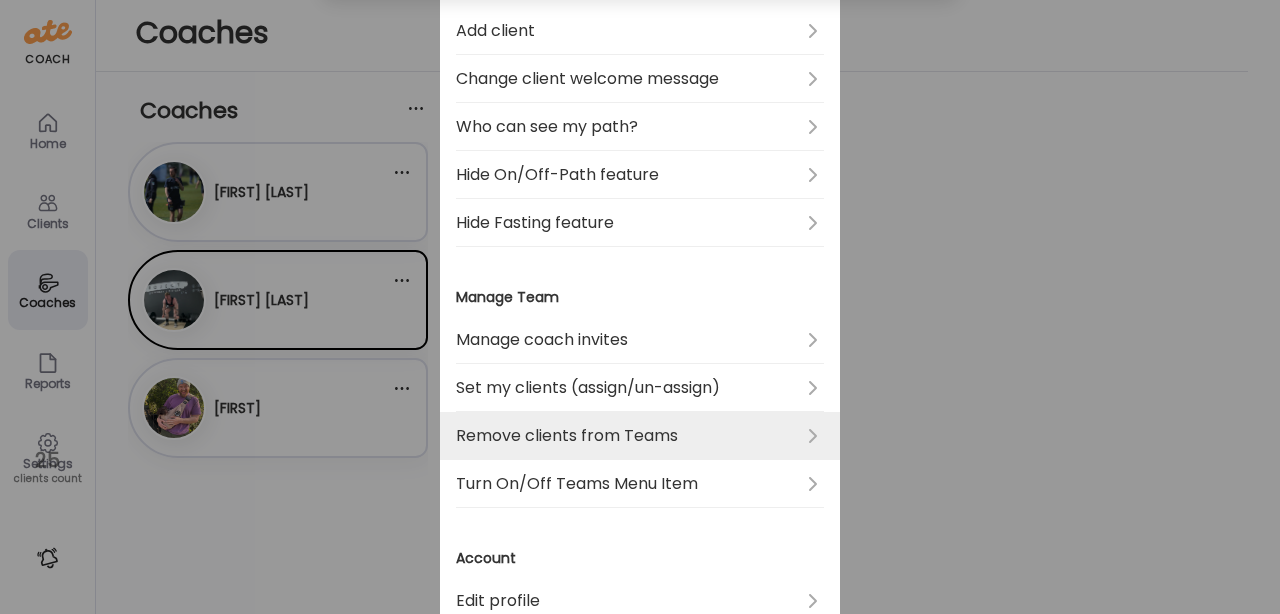 click on "Remove clients from Teams" at bounding box center [640, 436] 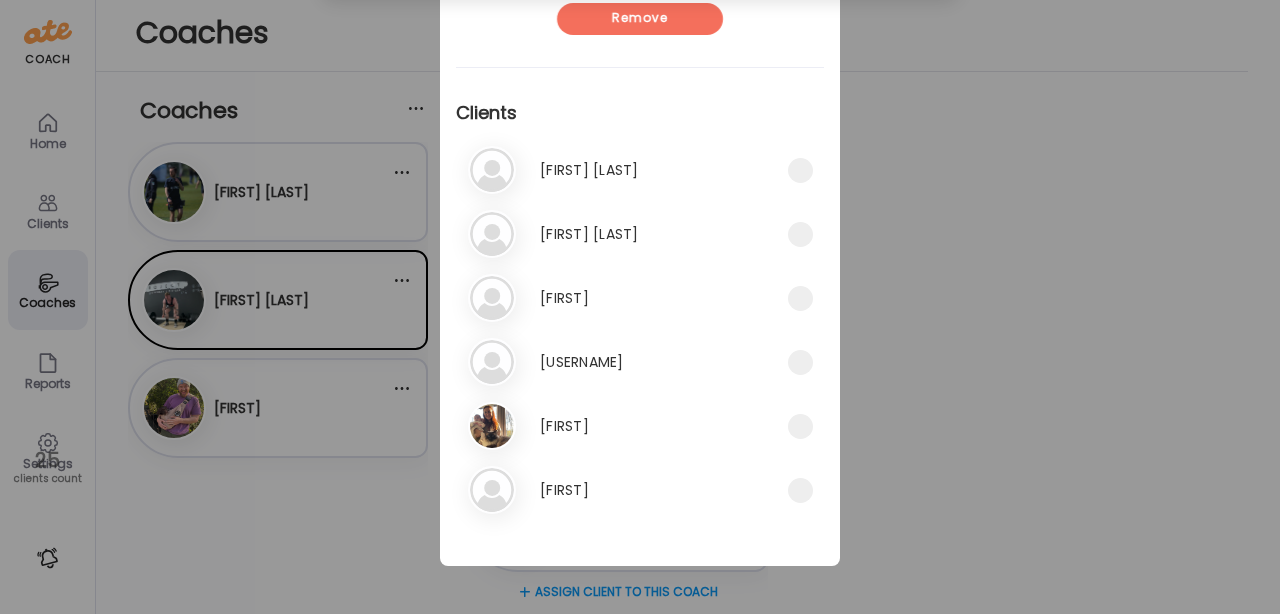 scroll, scrollTop: 0, scrollLeft: 0, axis: both 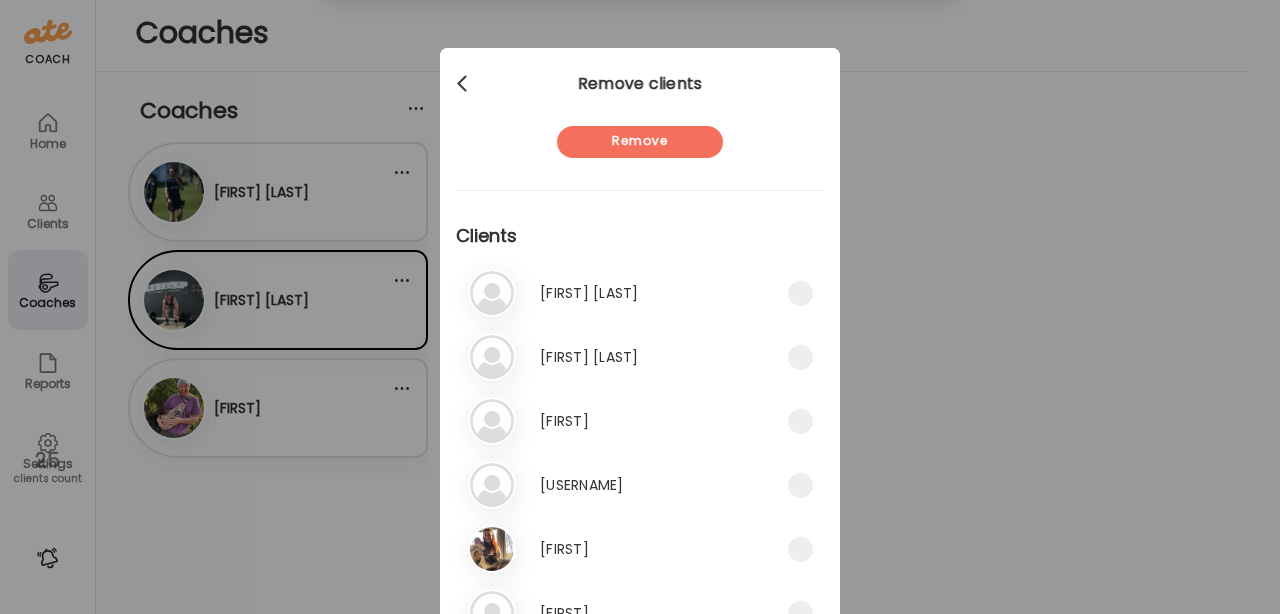 click at bounding box center [464, 84] 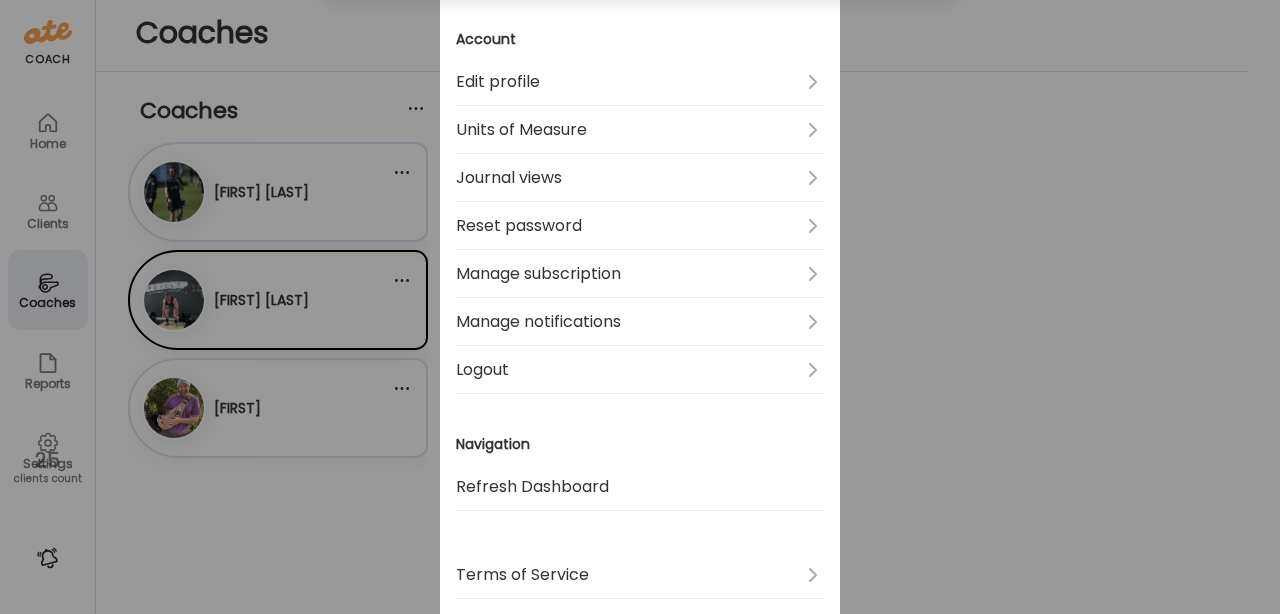 scroll, scrollTop: 980, scrollLeft: 0, axis: vertical 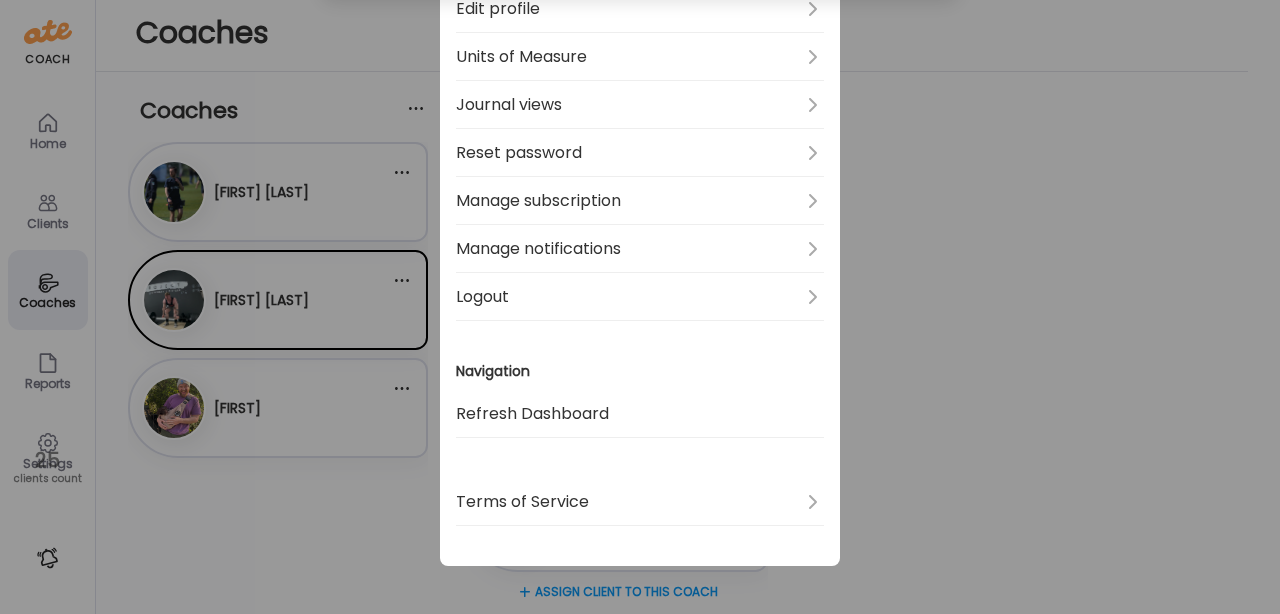 click on "Ate Coach Dashboard
Wahoo! It’s official
Take a moment to set up your Coach Profile to give your clients a smooth onboarding experience.
Skip Set up coach profile
Ate Coach Dashboard
1 Image 2 Message 3 Invite
Let’s get you quickly set up
Add a headshot or company logo for client recognition
Skip Next
Ate Coach Dashboard
1 Image 2 Message 3 Invite
Customize your welcome message
This page will be the first thing your clients will see. Add a welcome message to personalize their experience.
Header 32" at bounding box center [640, 307] 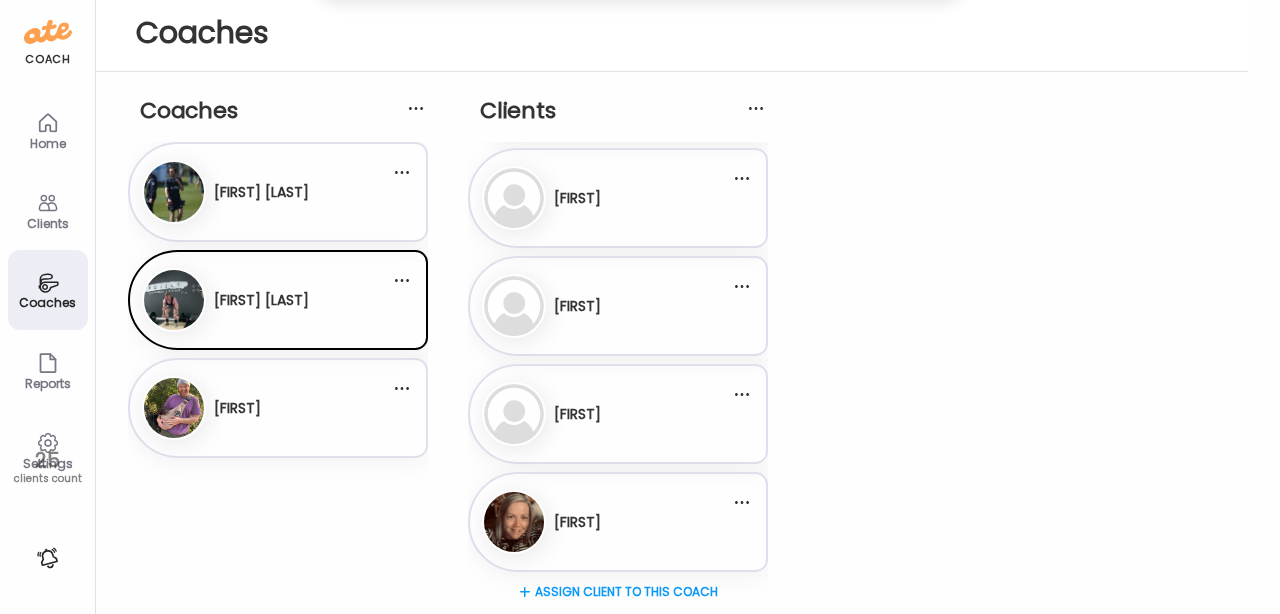 click on "[FIRST]
[FIRST]" at bounding box center (266, 408) 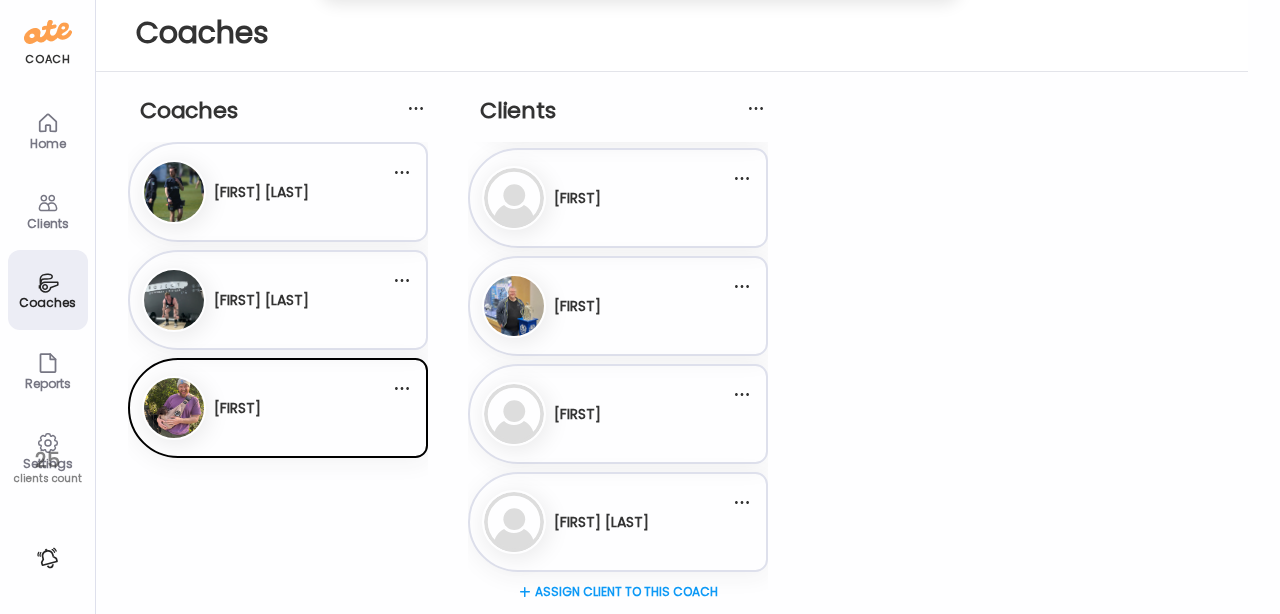 scroll, scrollTop: 0, scrollLeft: 0, axis: both 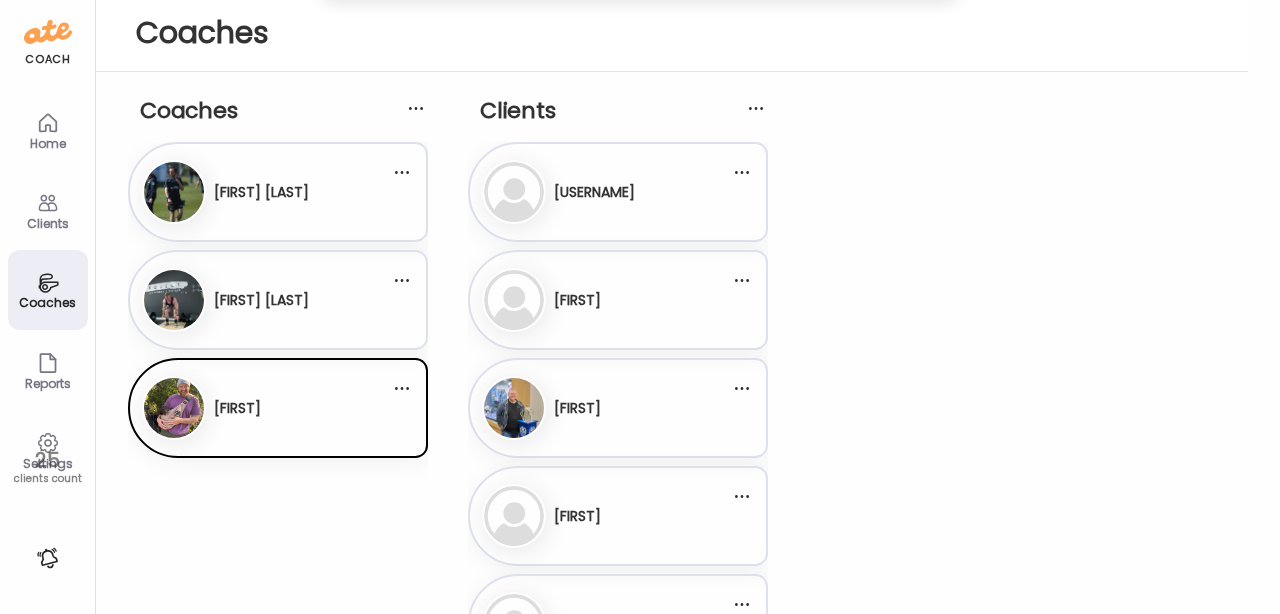click on "[FIRST] [LAST]" at bounding box center [261, 192] 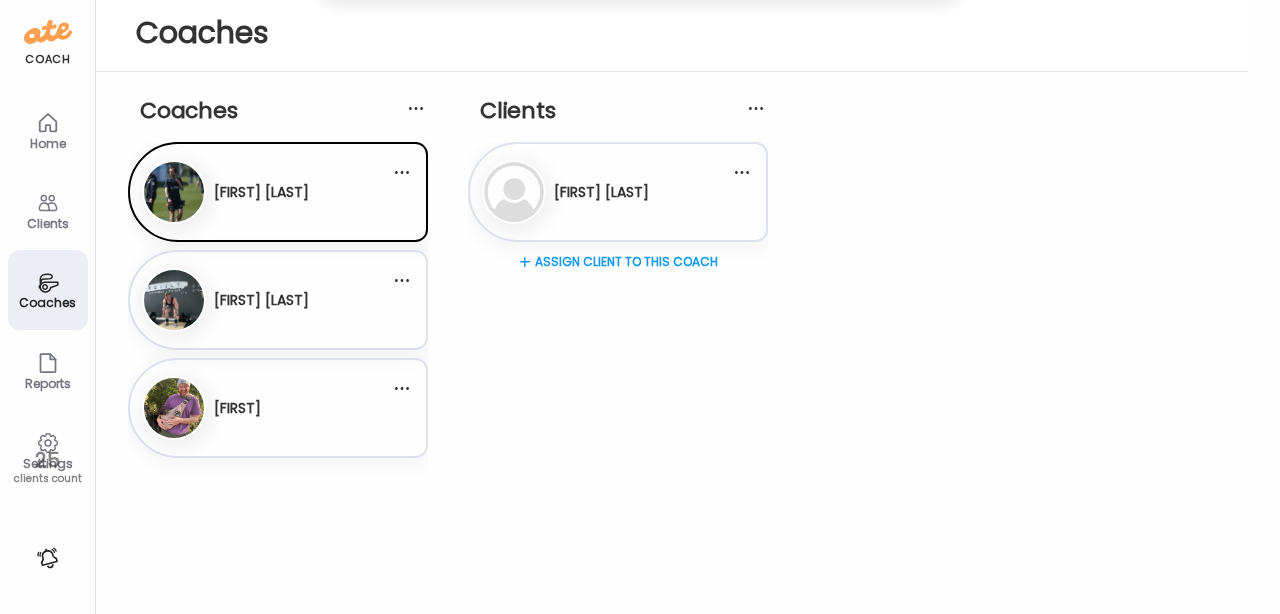 click on "[FIRST] [LAST]" at bounding box center (278, 300) 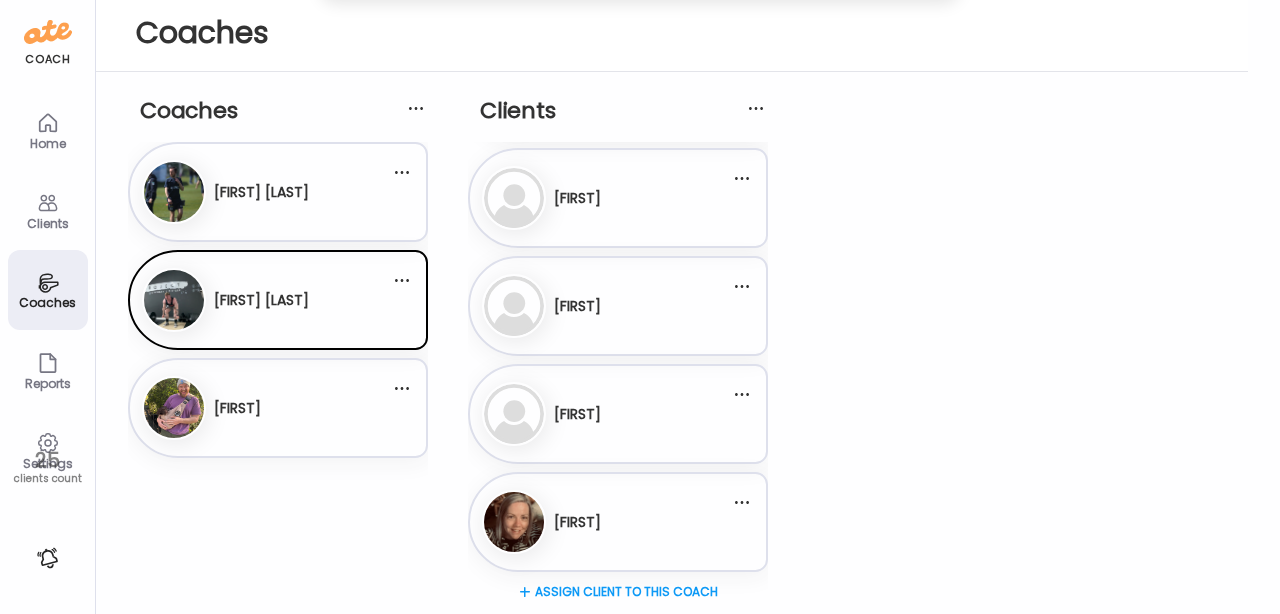 scroll, scrollTop: 0, scrollLeft: 0, axis: both 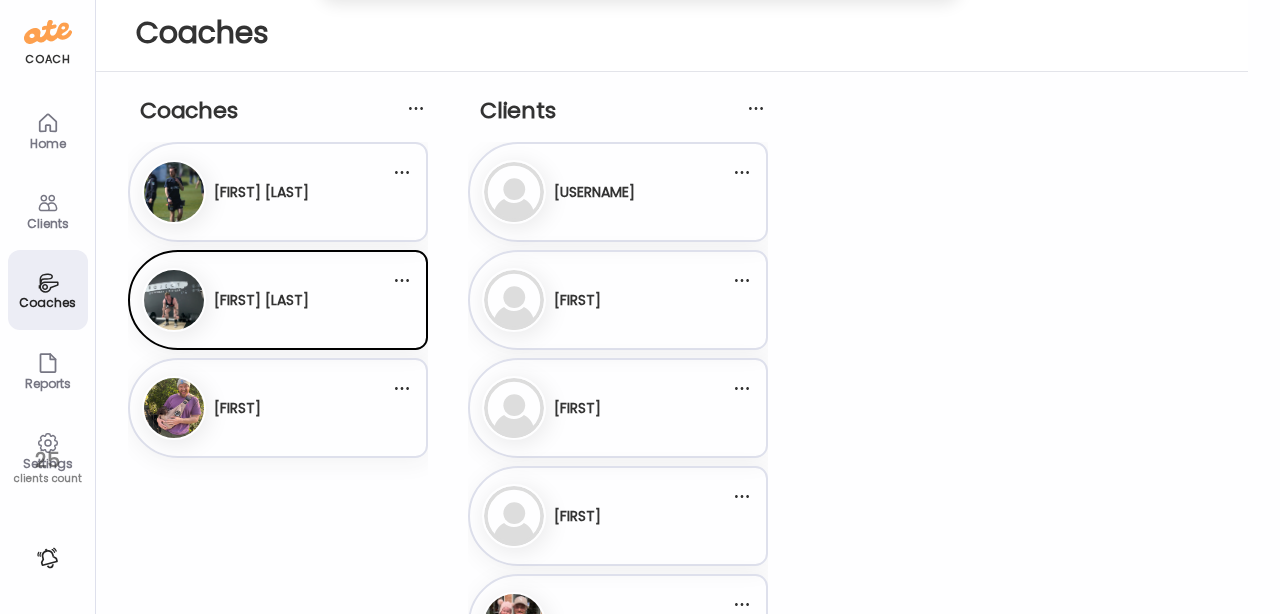 click 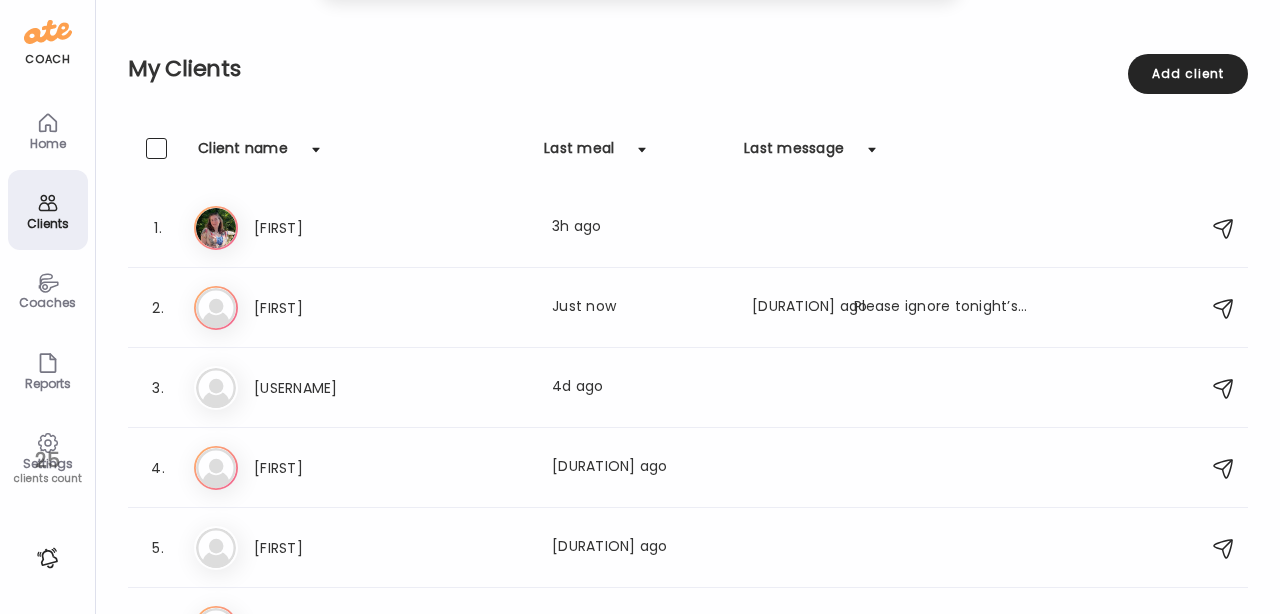 click 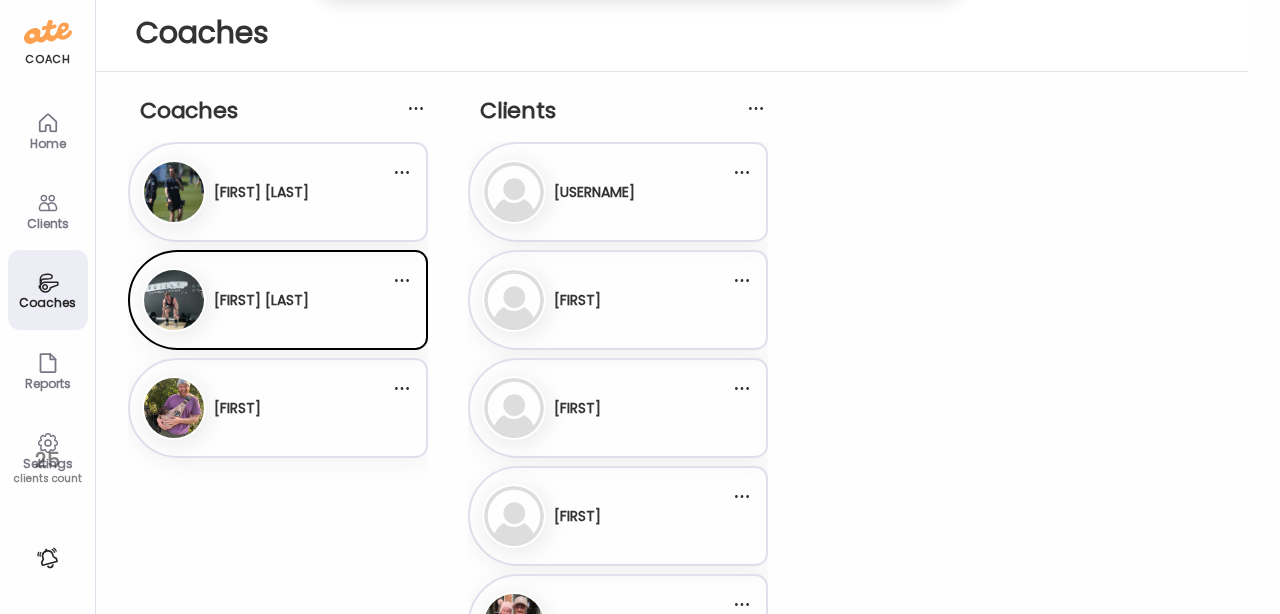 click on "[FIRST]
[FIRST] [LAST]" at bounding box center (266, 192) 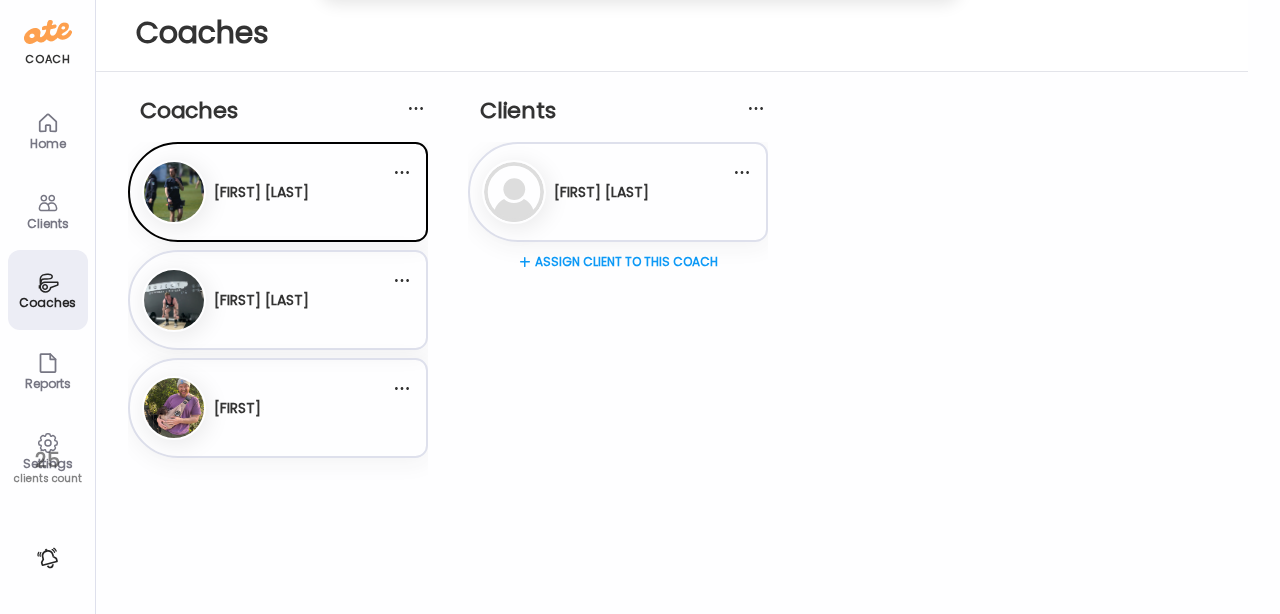 click on "Assign client to this coach" at bounding box center (618, 330) 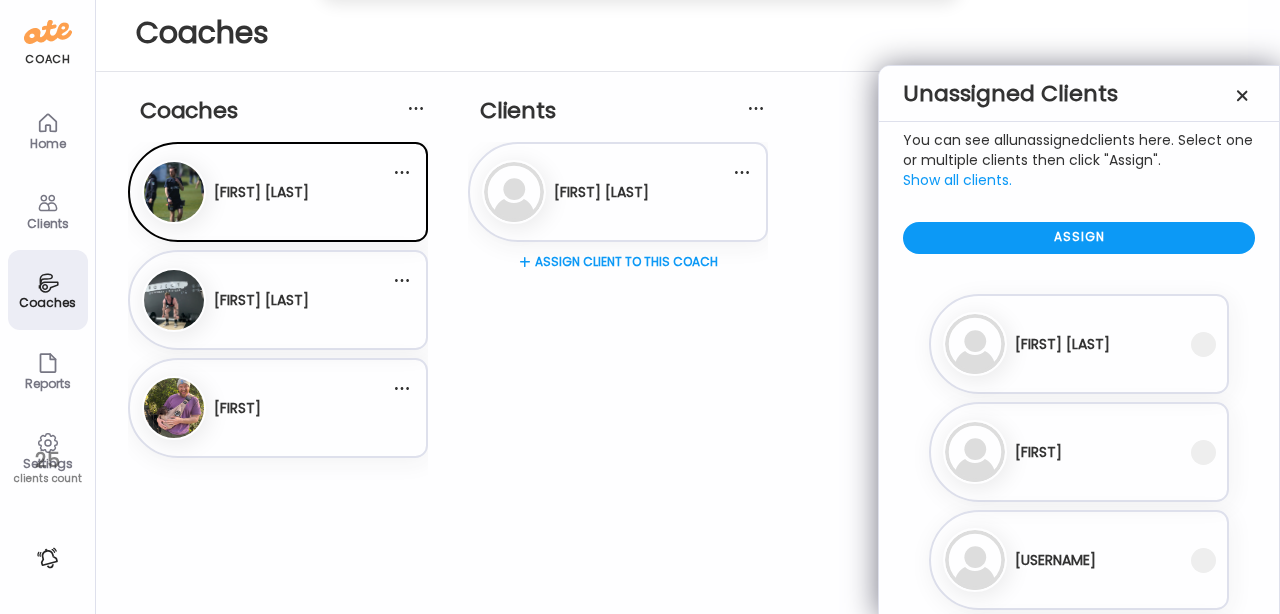 click on "[FIRST]
[FIRST] [LAST]" at bounding box center [1067, 344] 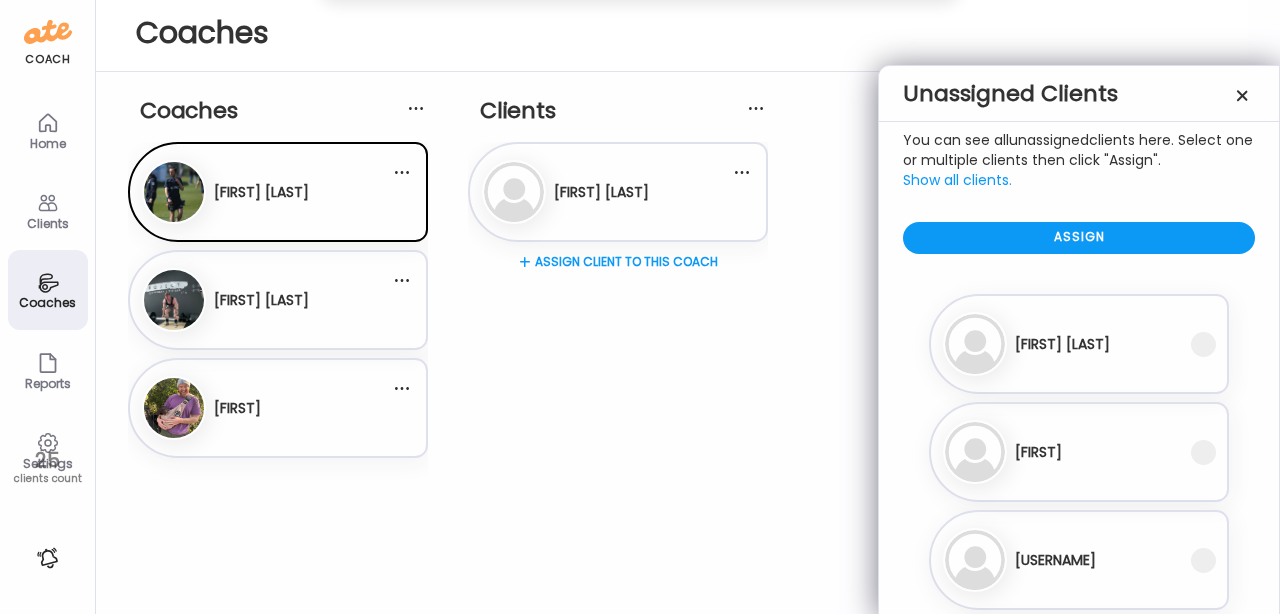 click on "Assign" at bounding box center (1079, 238) 